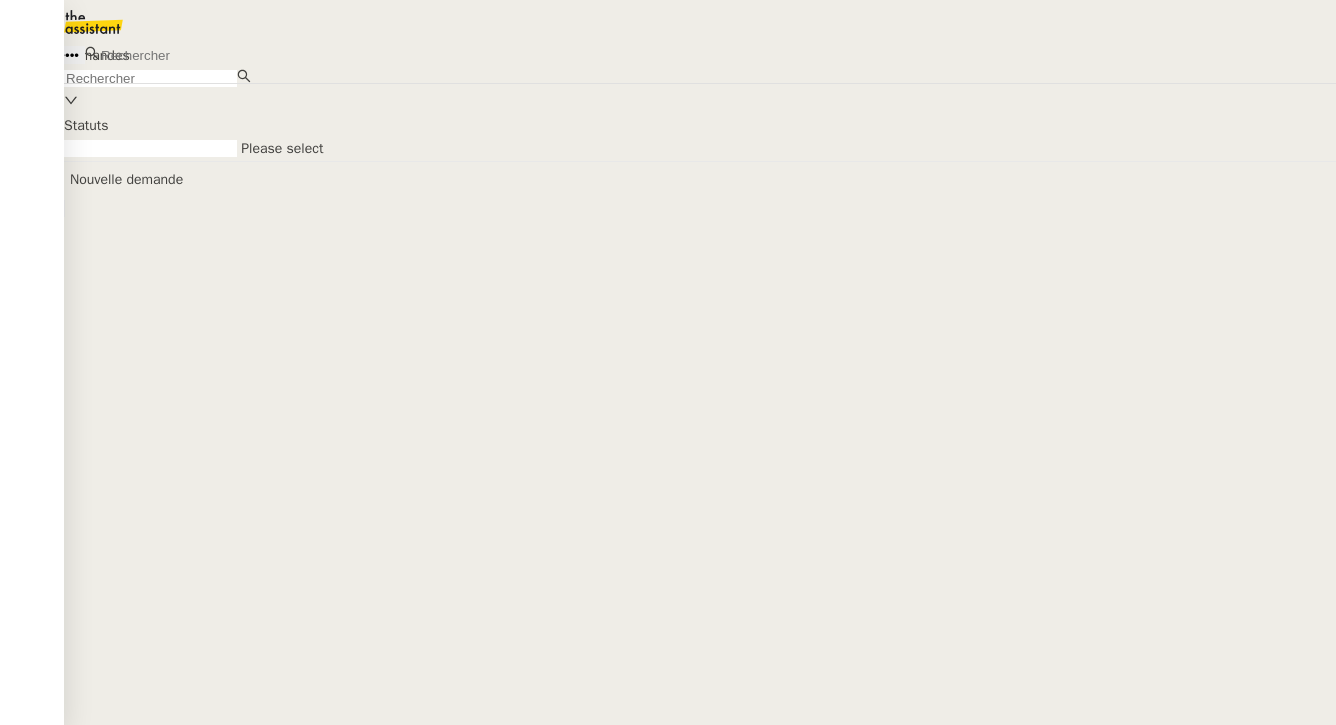 scroll, scrollTop: 0, scrollLeft: 0, axis: both 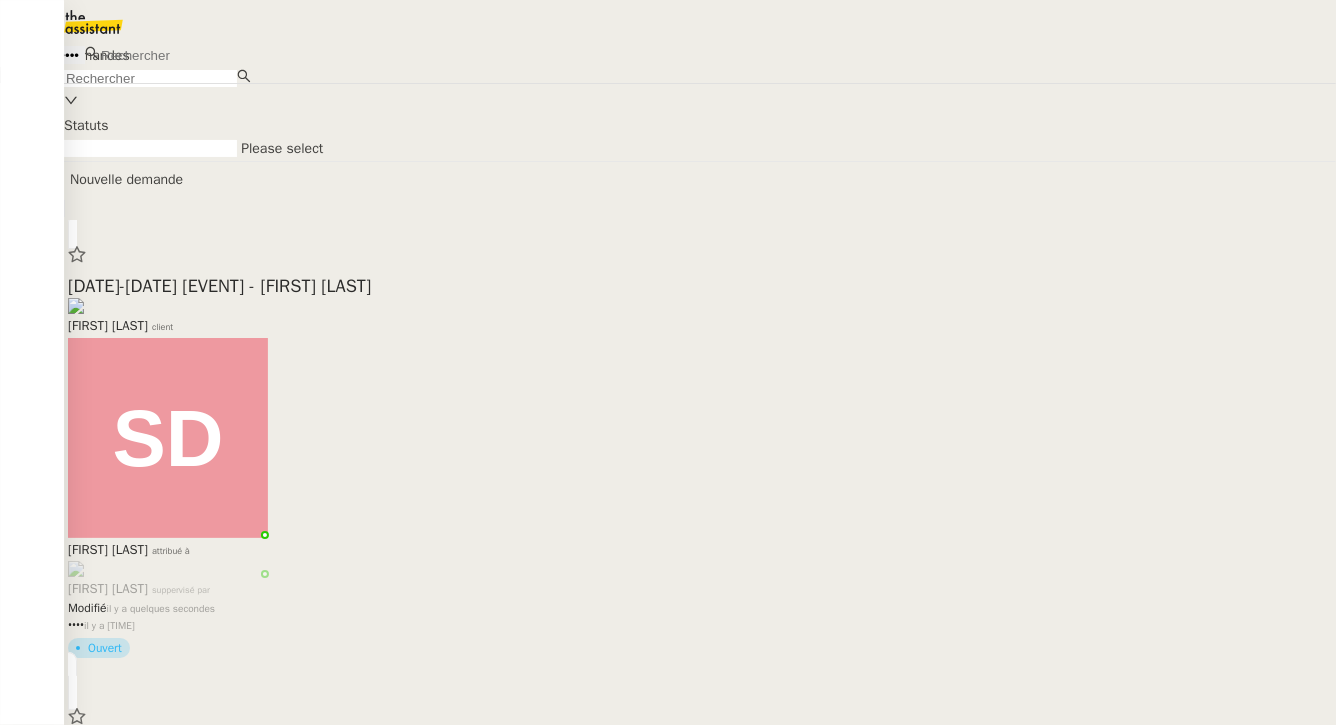 click at bounding box center [185, 55] 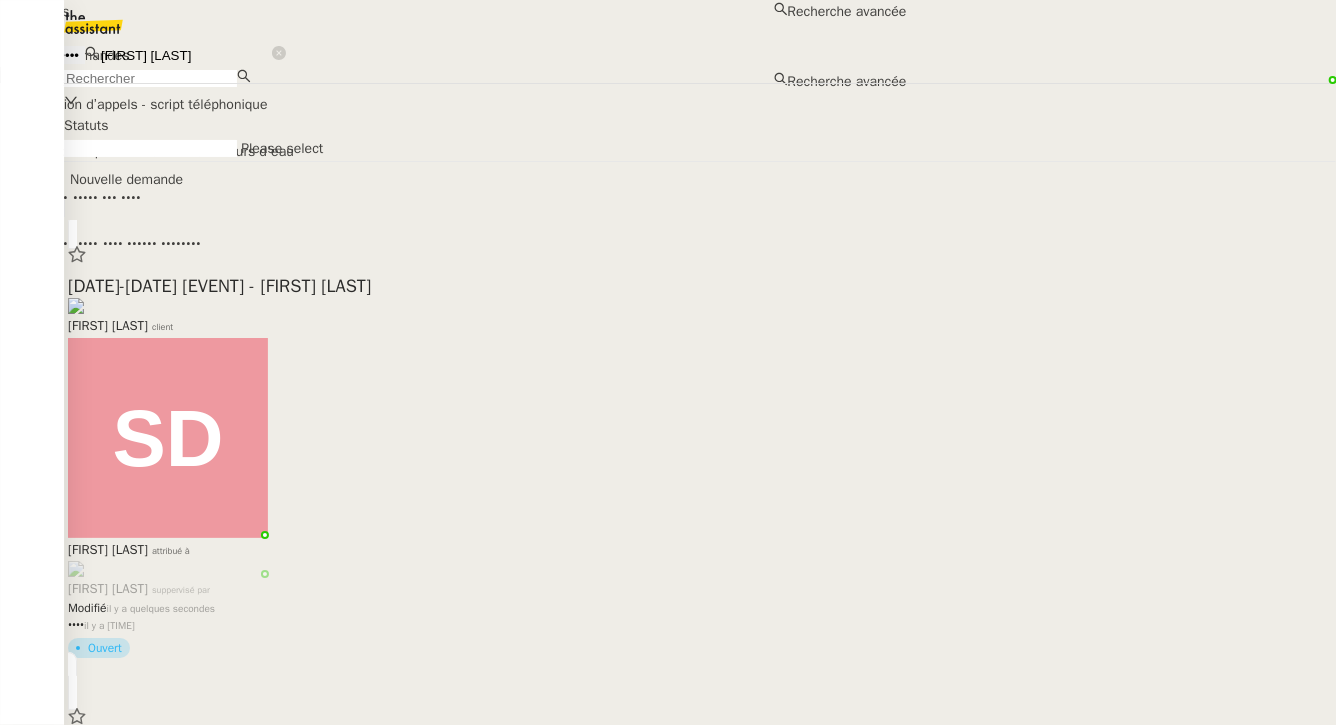 click on "••••••• •••••" at bounding box center [453, 34] 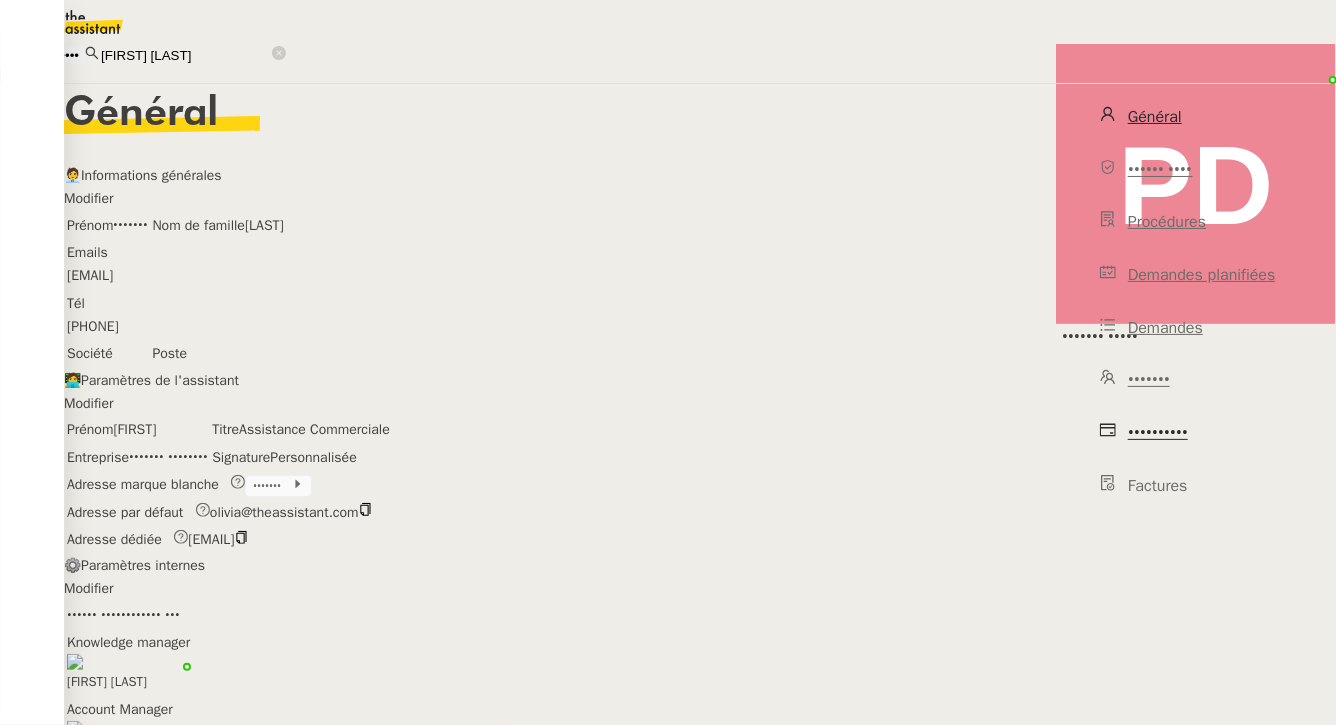 click on "••••••••••" at bounding box center (1158, 433) 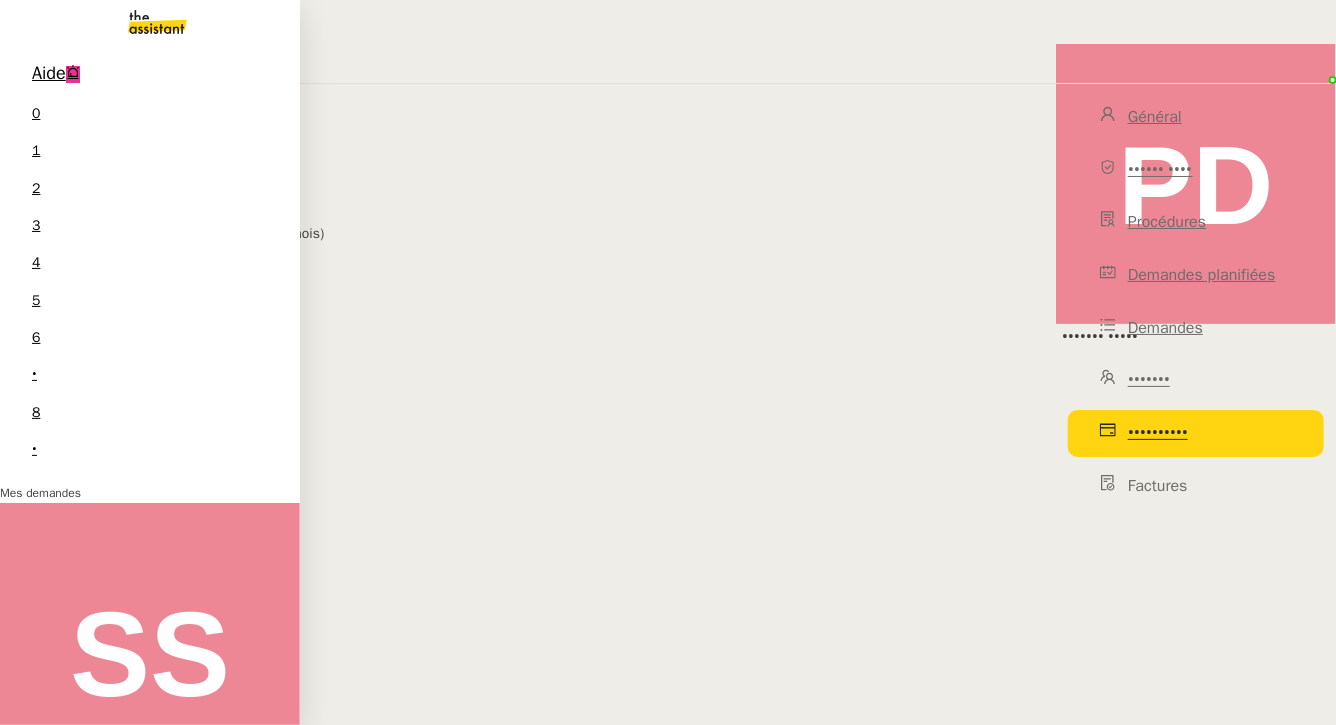 click on "1 demandes en cours" at bounding box center [128, 814] 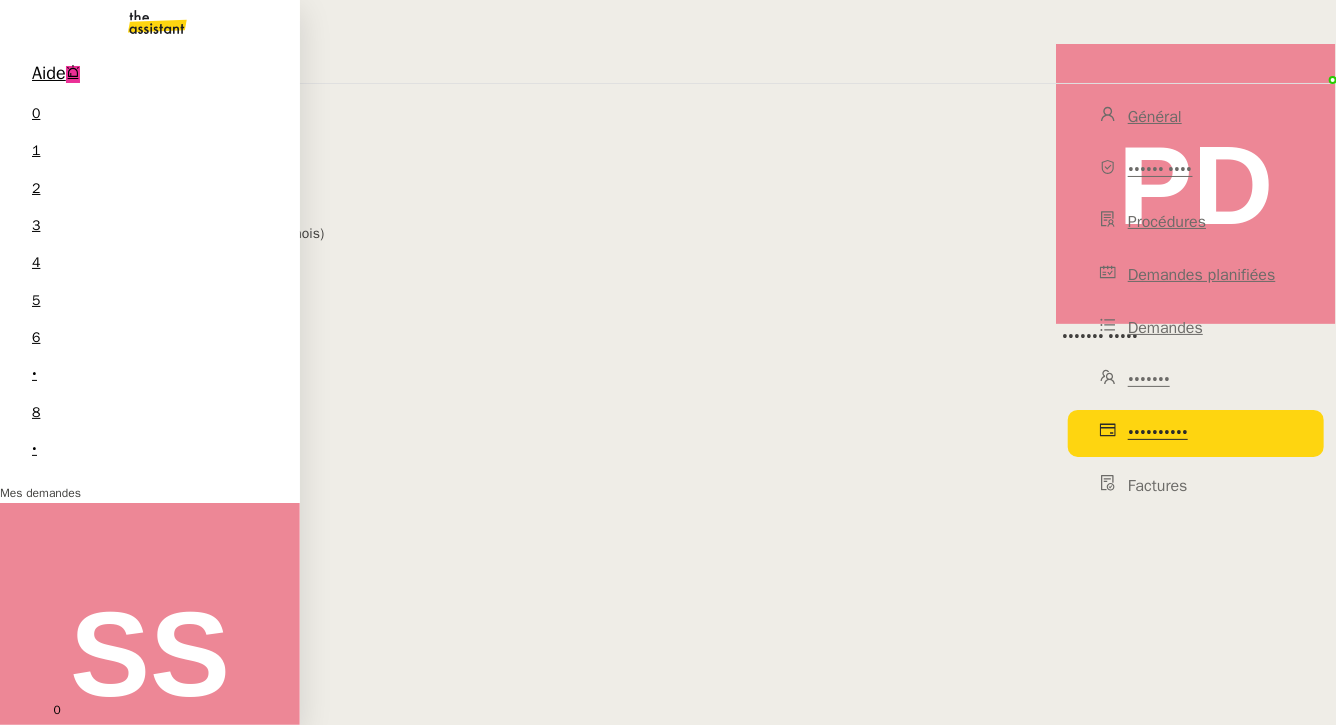click on "••••••••• ••••••" at bounding box center (207, 841) 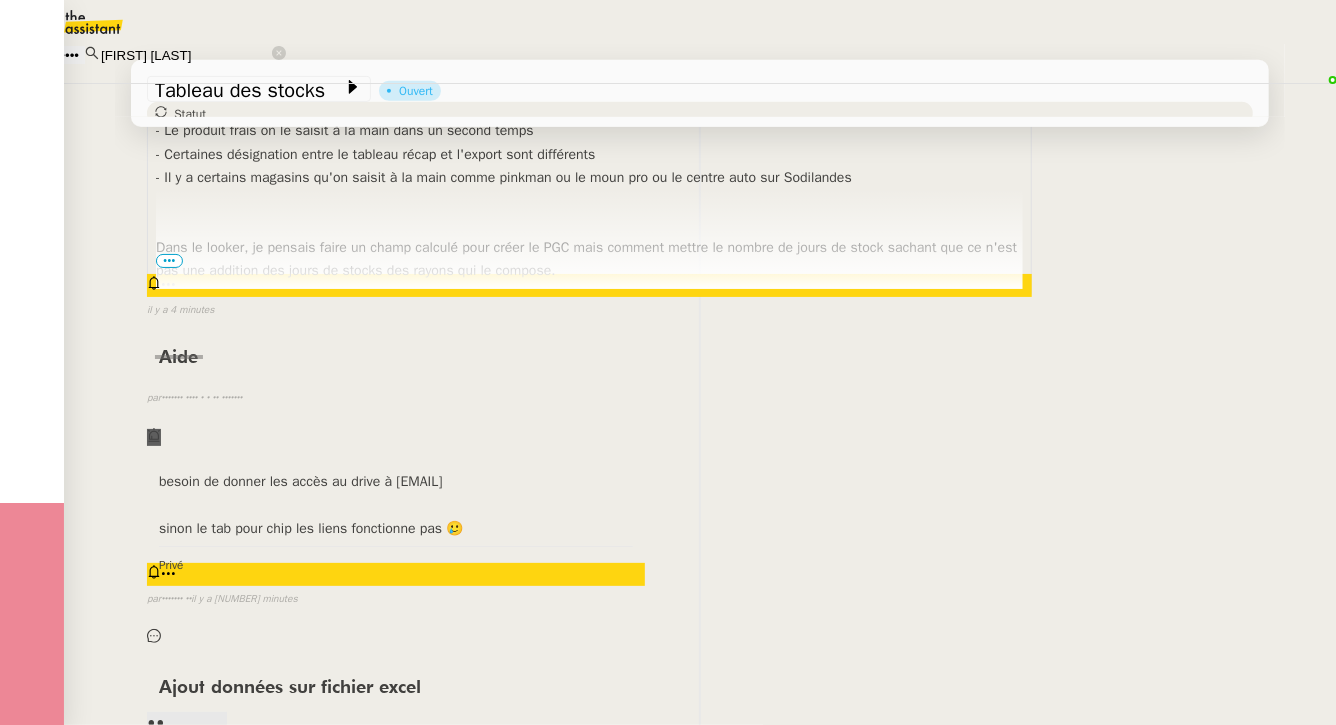 scroll, scrollTop: 477, scrollLeft: 0, axis: vertical 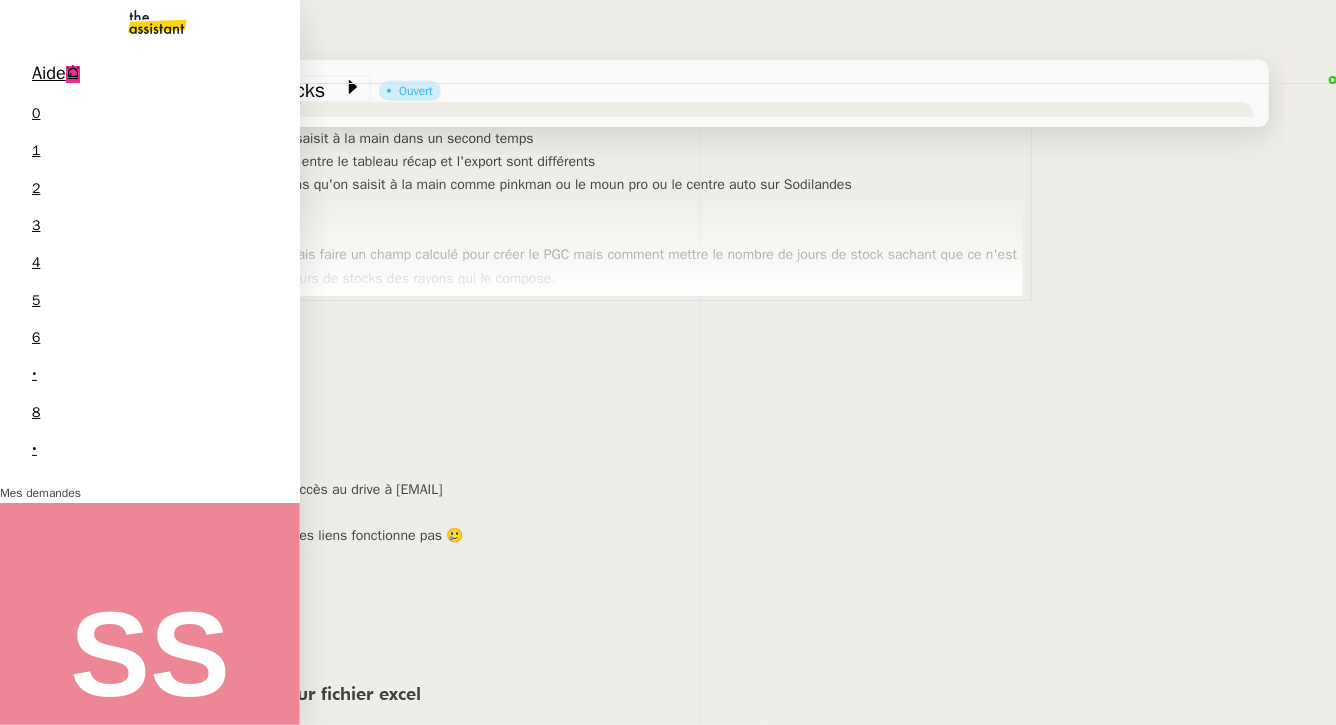 click on "Aide" at bounding box center [49, 73] 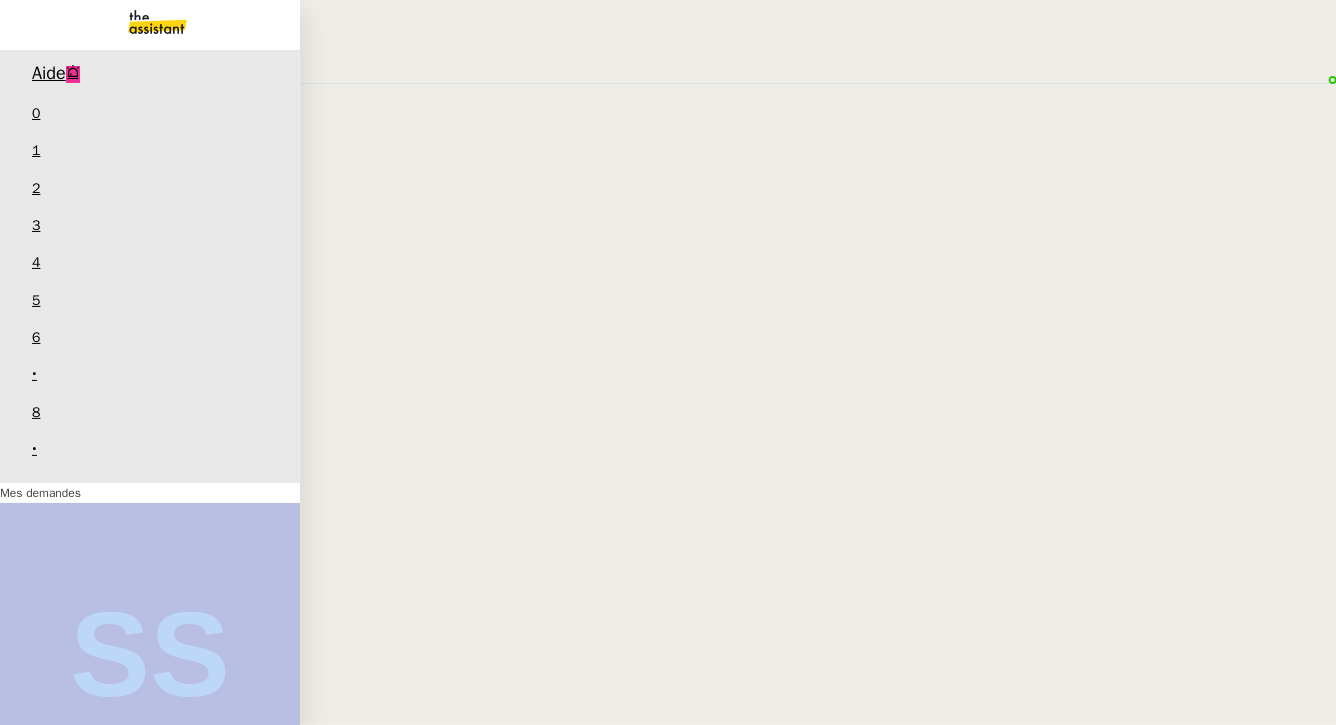 click on "Aide  0   1   2   3   4   5   6   7   8   9   Mes demandes [FIRST] [LAST]    1 demandes en cours    Tableau des stocks    [FIRST] [LAST]" at bounding box center (150, 433) 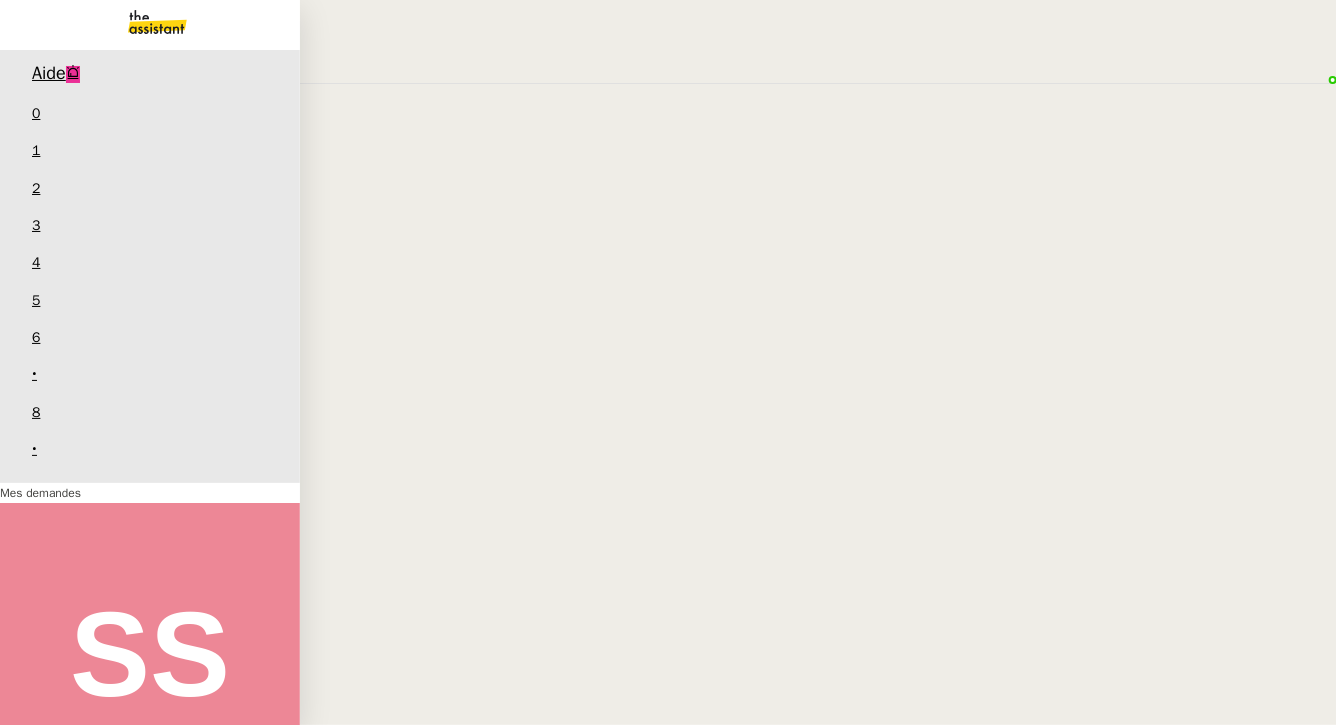 click on "1 demandes en cours" at bounding box center (128, 814) 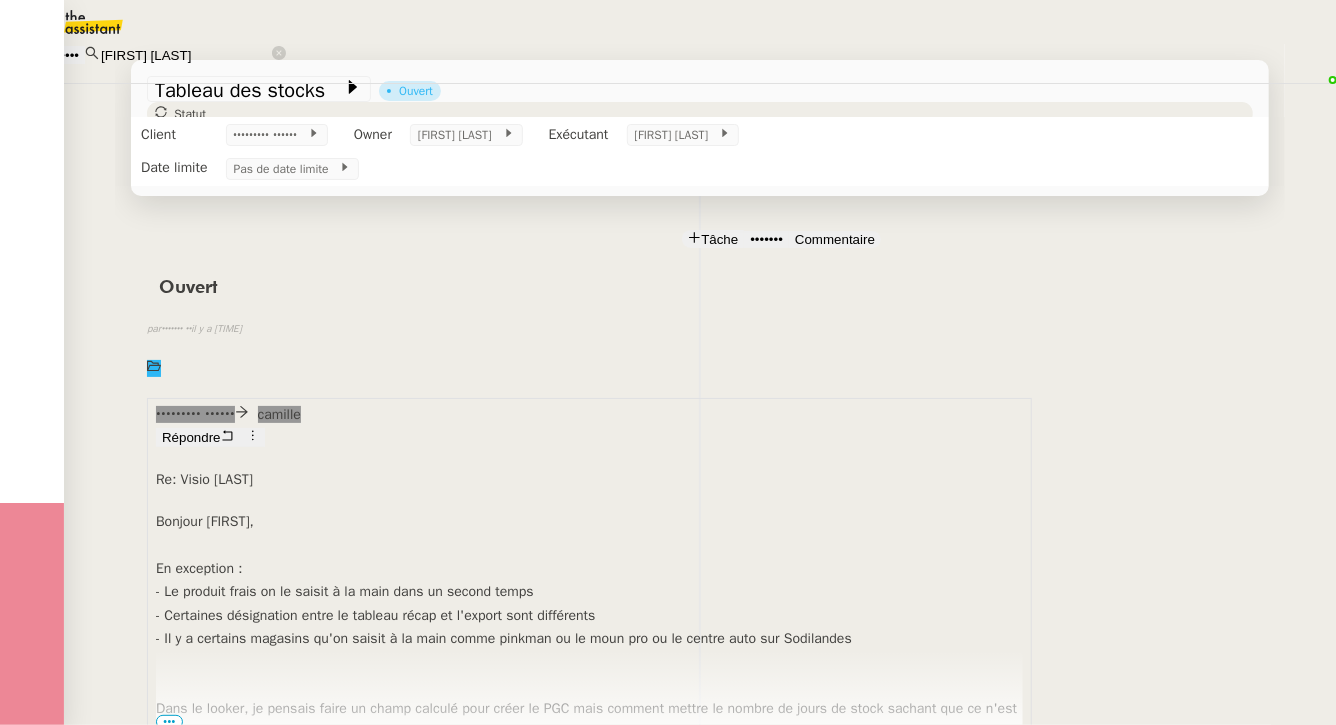 click on "Historique stocks" at bounding box center [259, 1250] 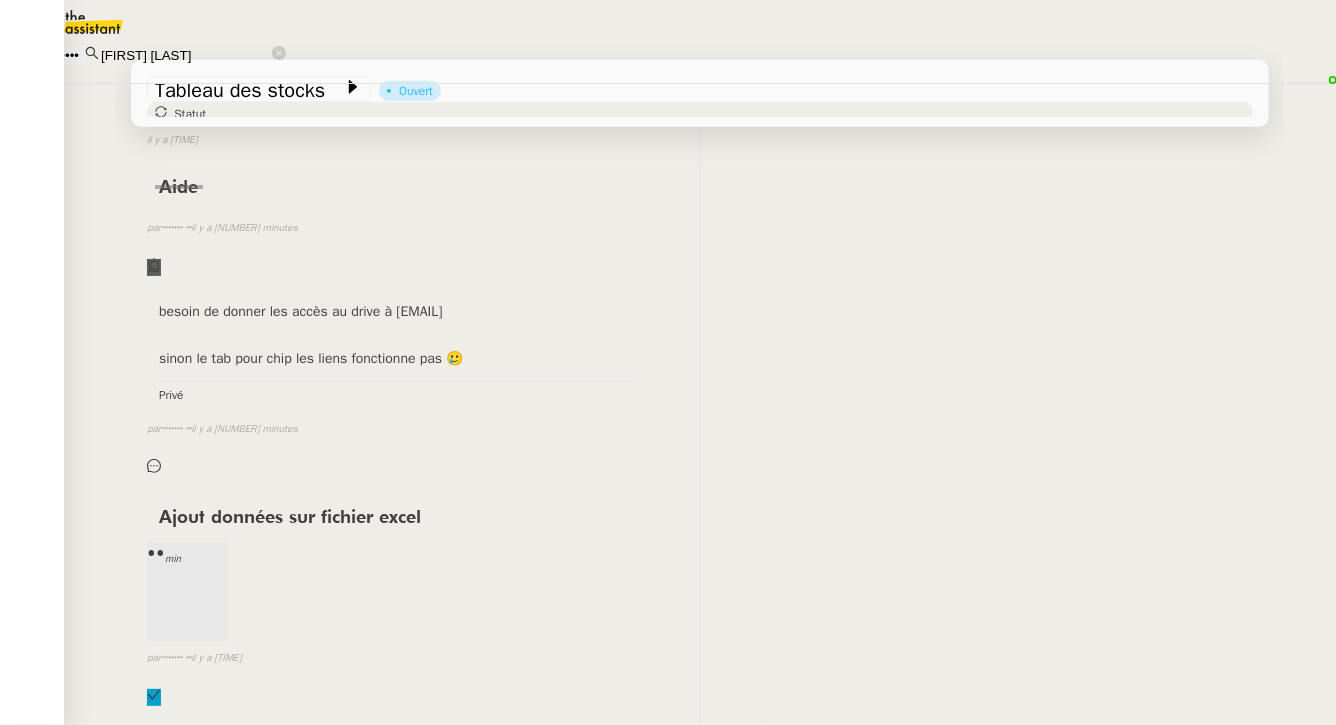 scroll, scrollTop: 727, scrollLeft: 0, axis: vertical 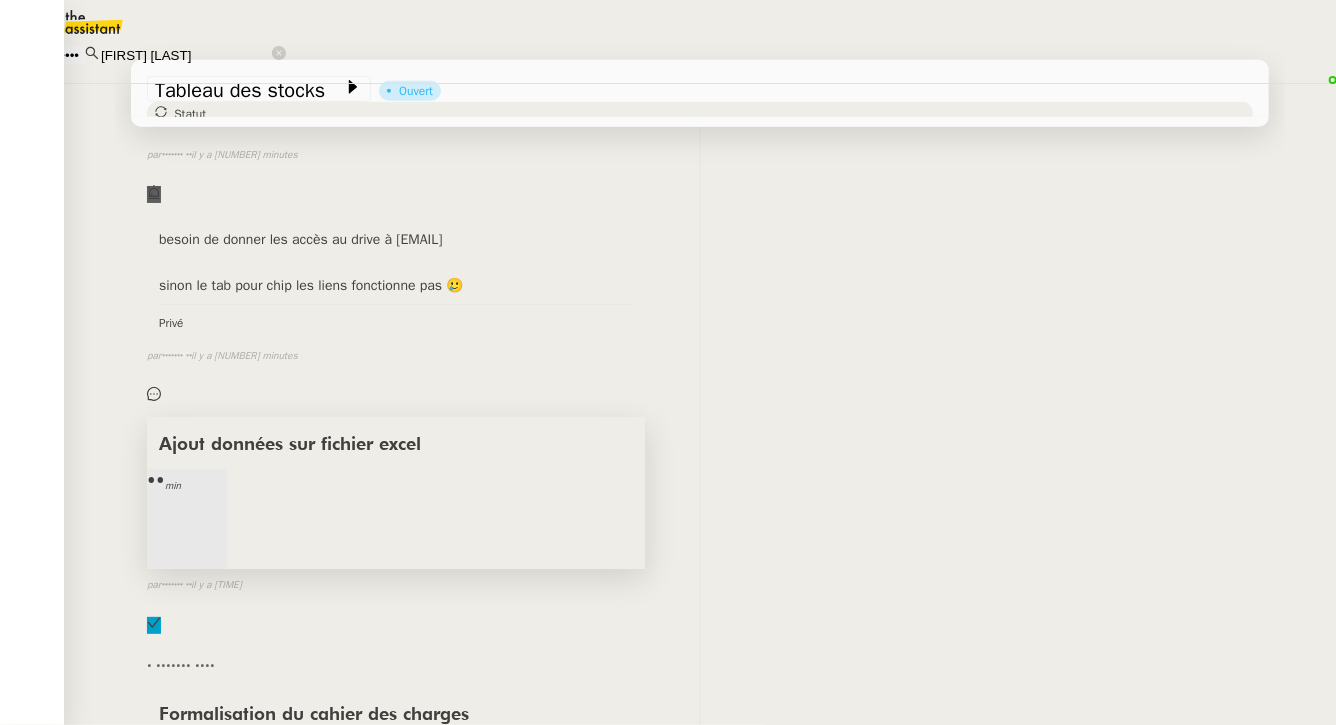 click on "Ajout données sur fichier excel" at bounding box center (290, 445) 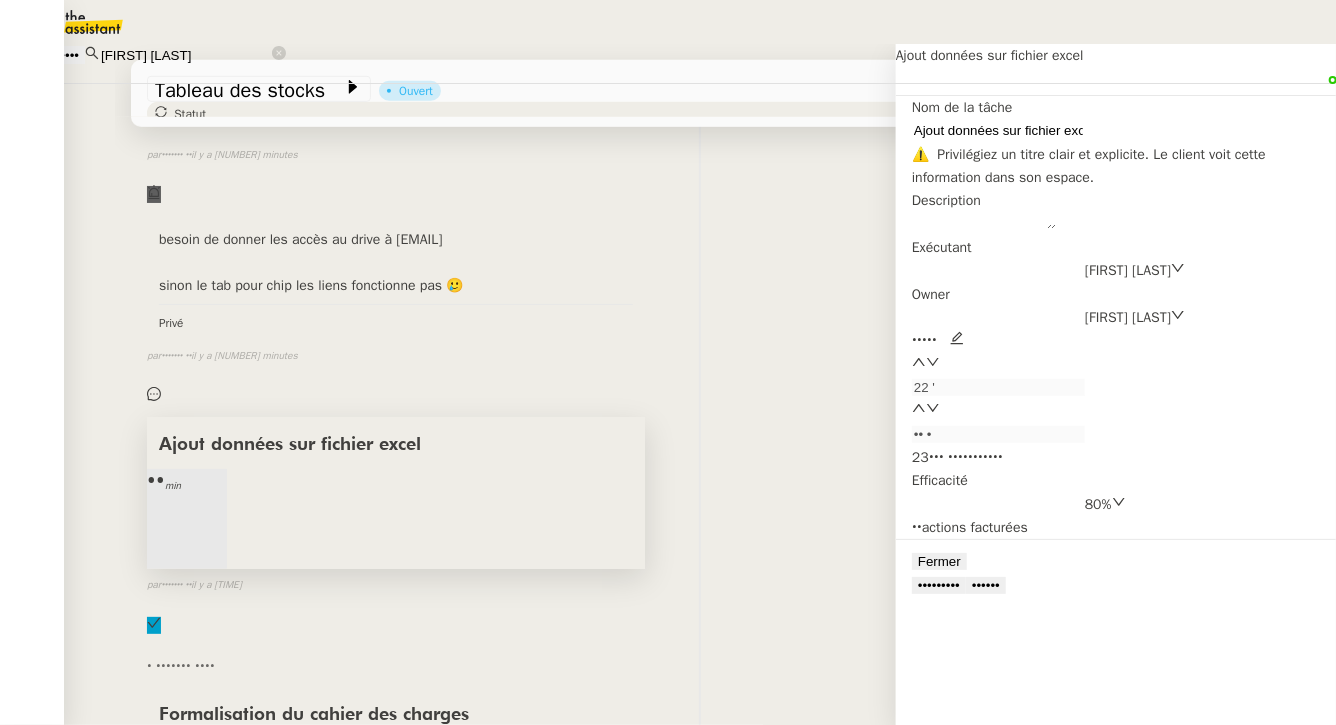 click on "Ajout données sur fichier excel     [NUMBER] min false par   [FIRST] [LAST]   il y a une heure" at bounding box center (700, 527) 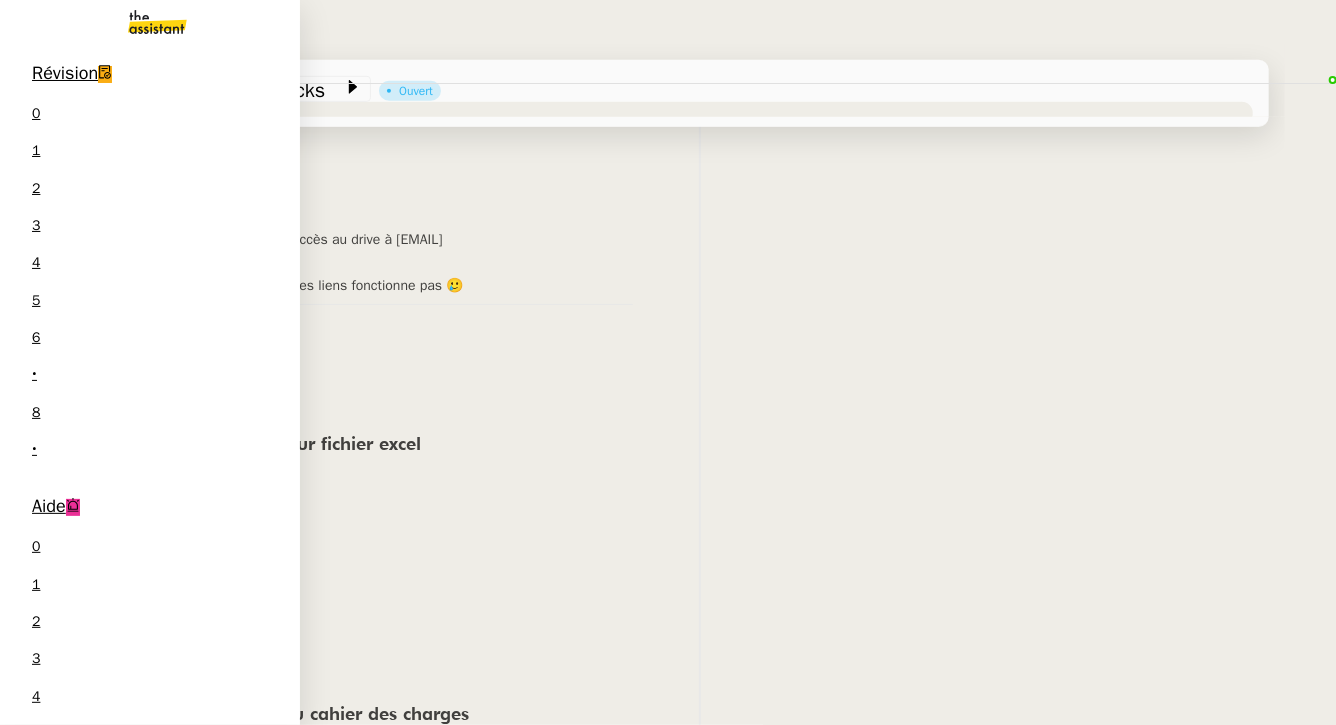 click on "Aide  0   1   2   3   4   5   6   7   8   9" at bounding box center (150, 699) 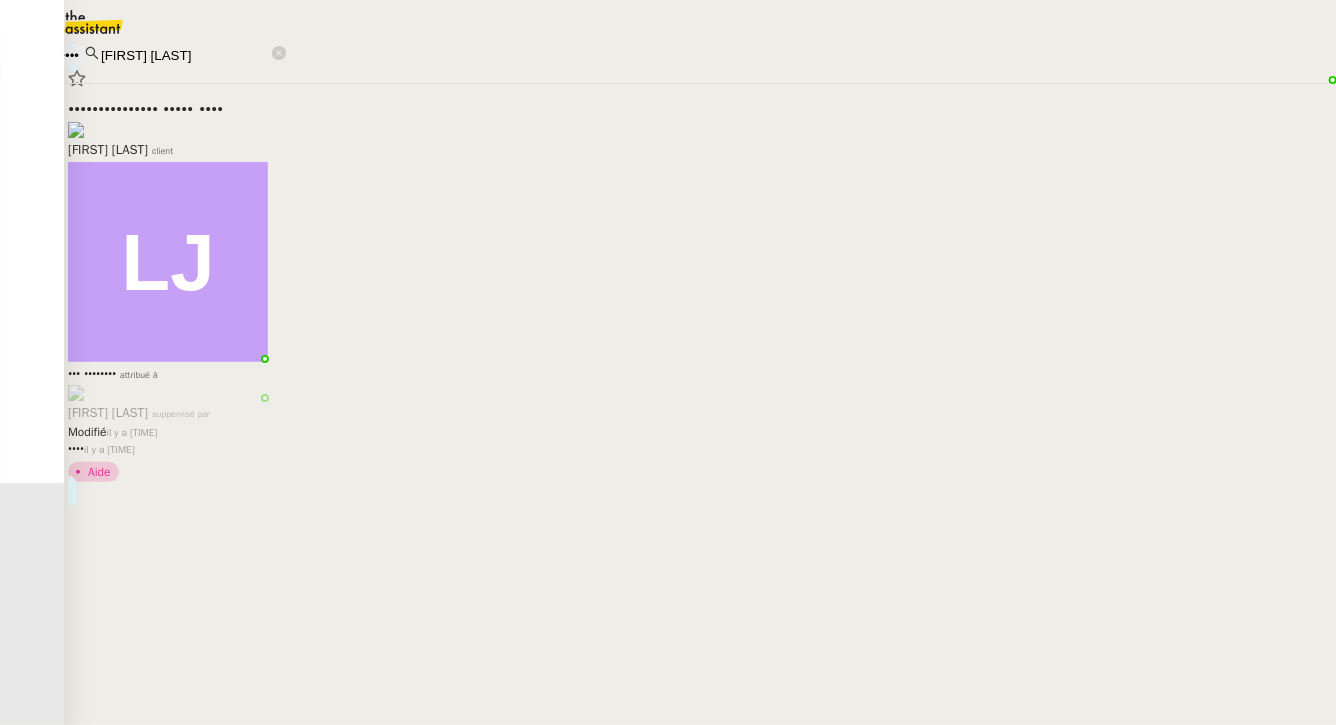 click on "••••••••••••••• ••••• ••••" at bounding box center [700, 110] 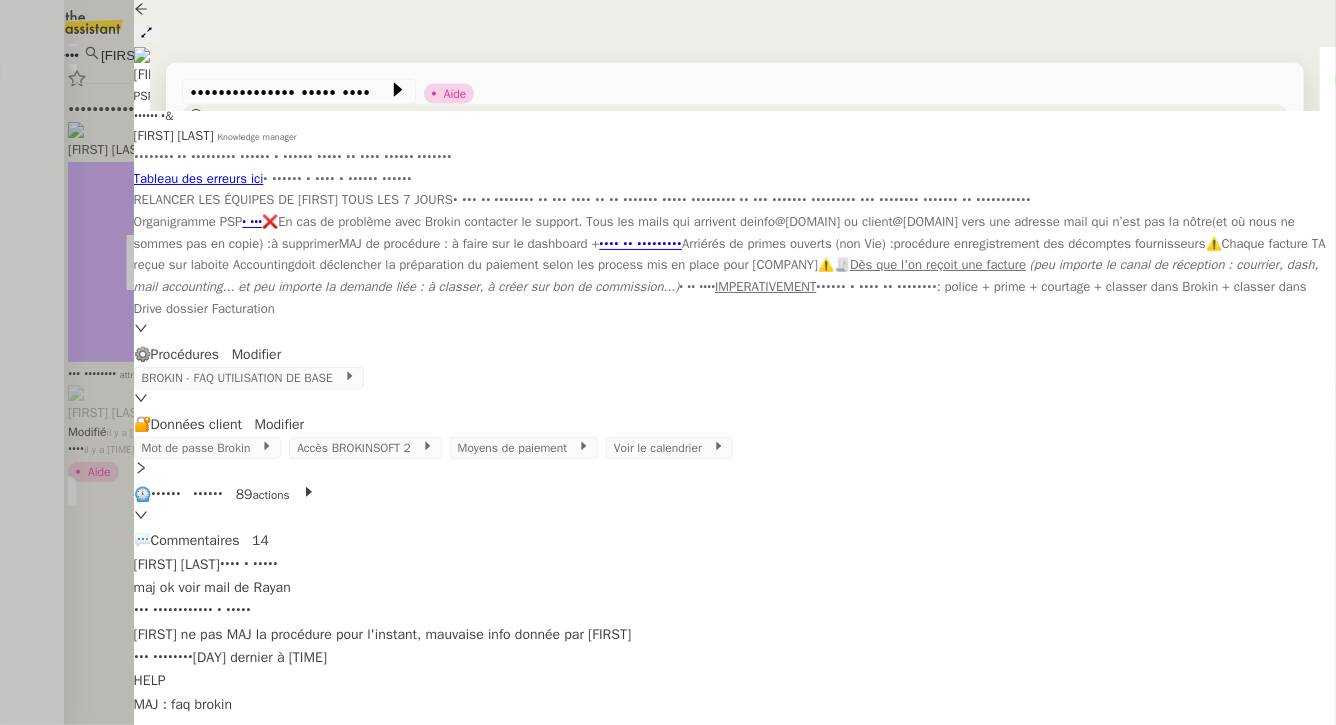 scroll, scrollTop: 1464, scrollLeft: 0, axis: vertical 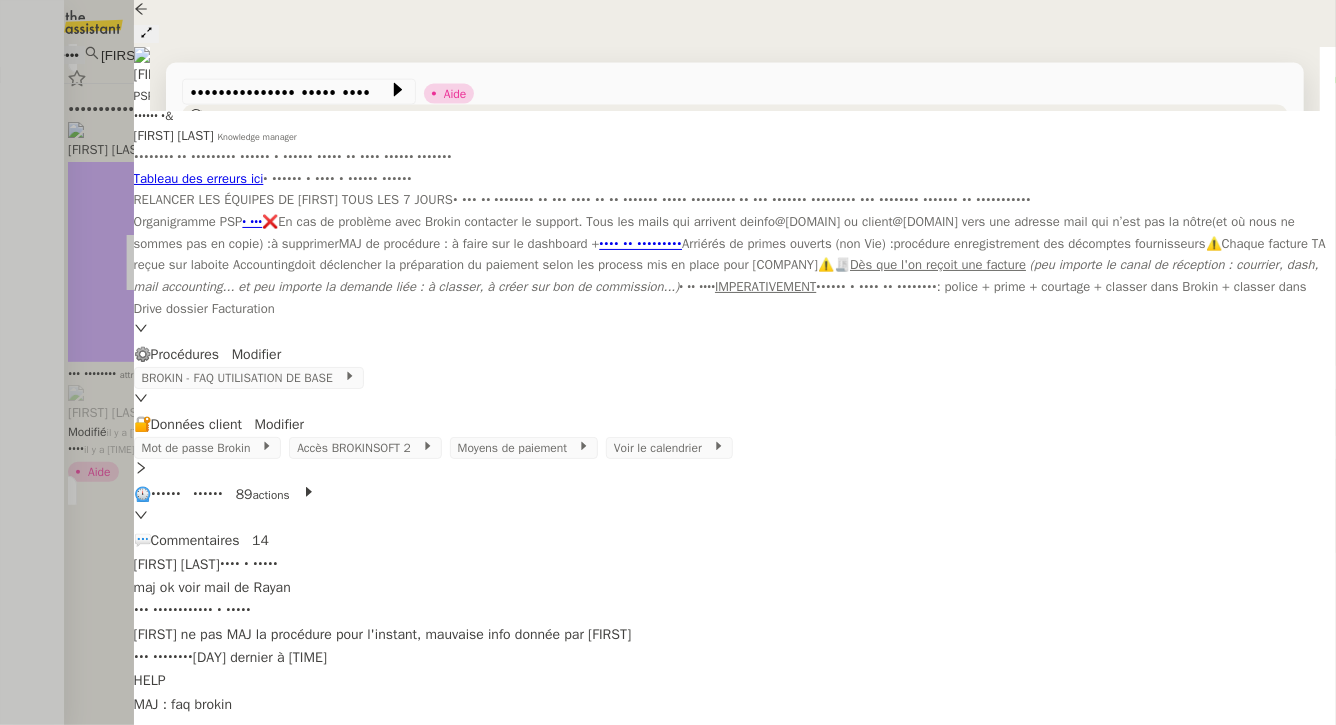 click on "•••" at bounding box center (204, 687) 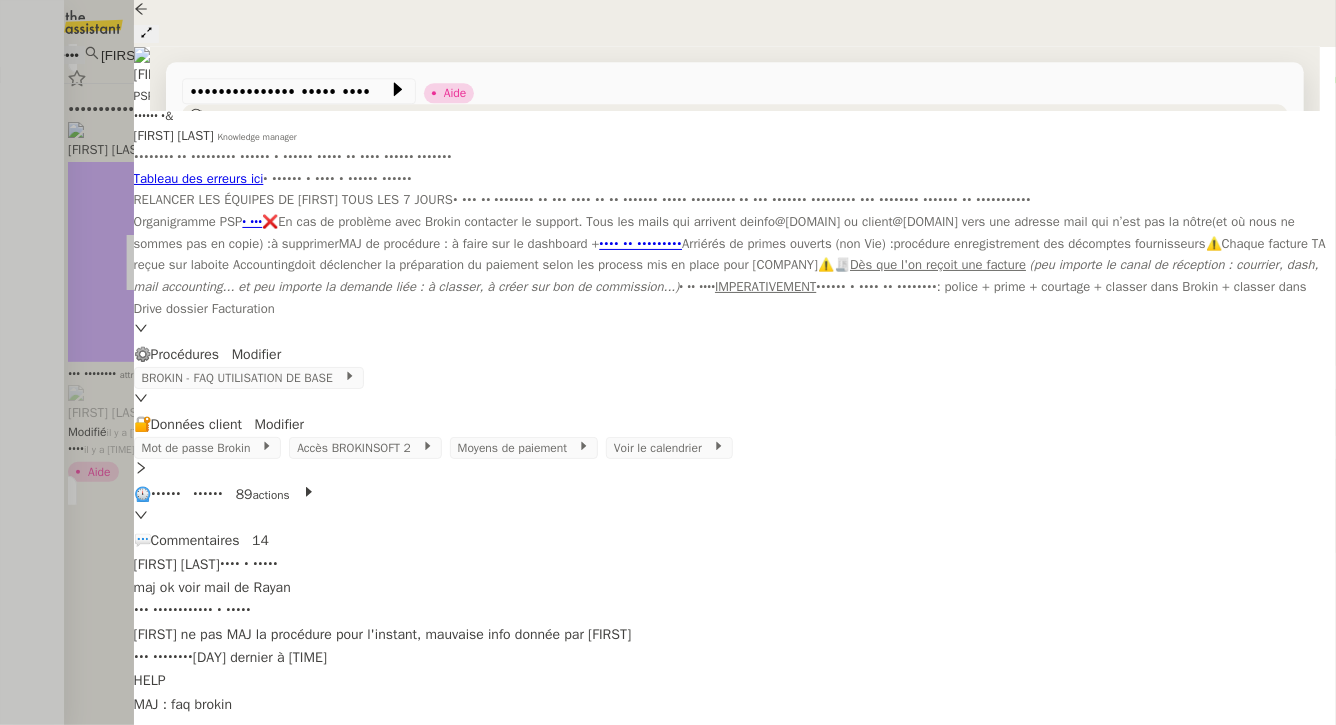 scroll, scrollTop: 2510, scrollLeft: 0, axis: vertical 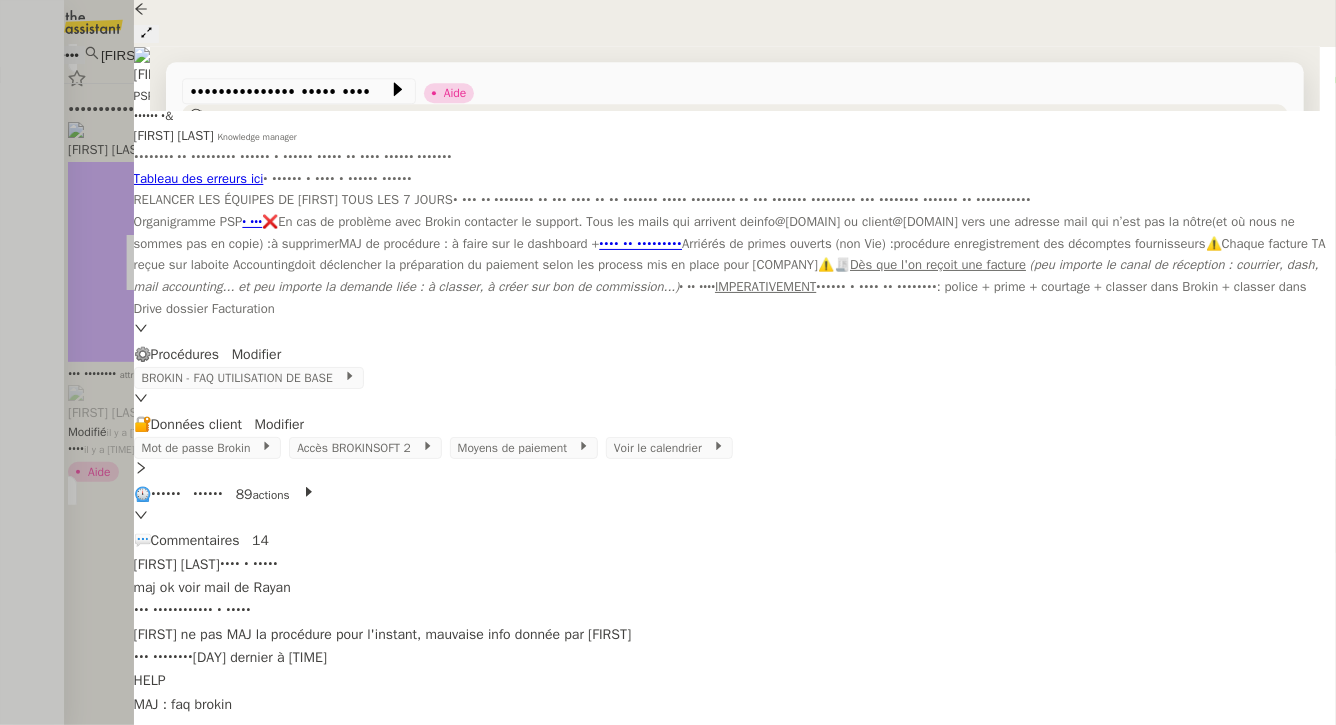 click at bounding box center (668, 362) 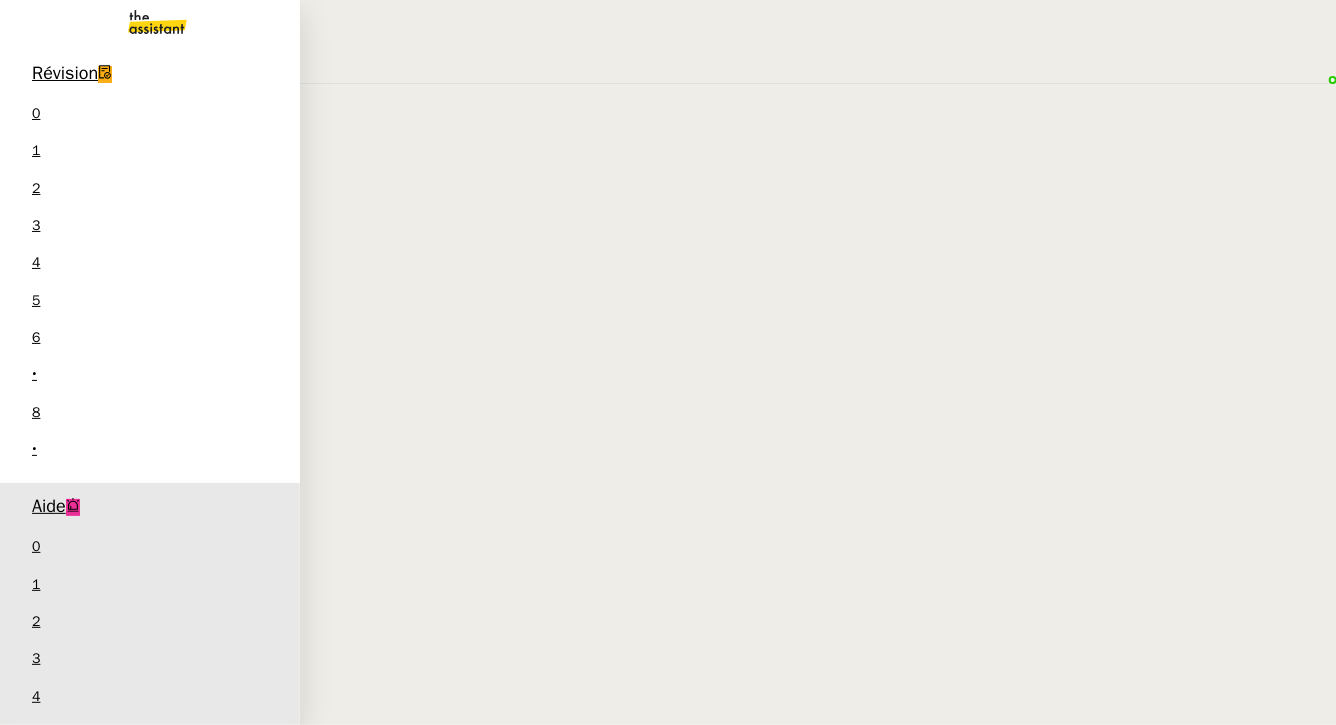 click on "••••••••• ••••••" at bounding box center (207, 1275) 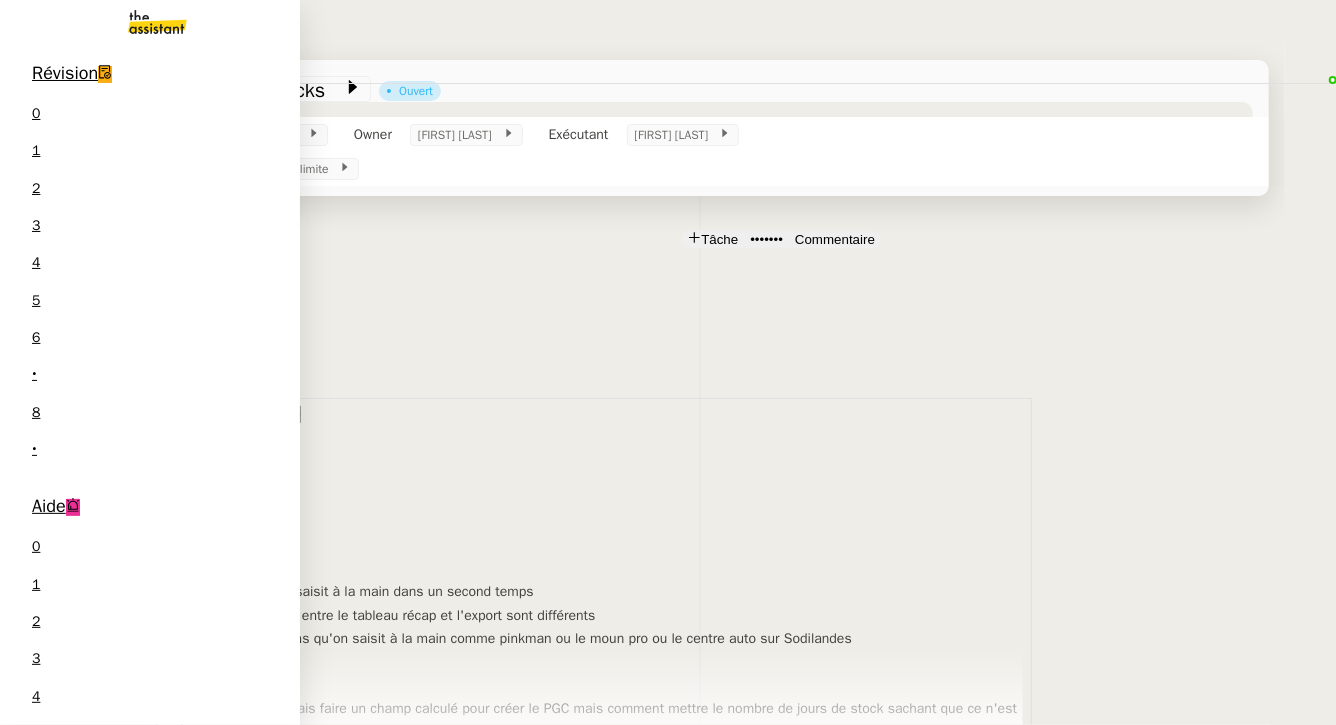 click on "Révision  0   1   2   3   4   5   6   7   8   9" at bounding box center [150, 266] 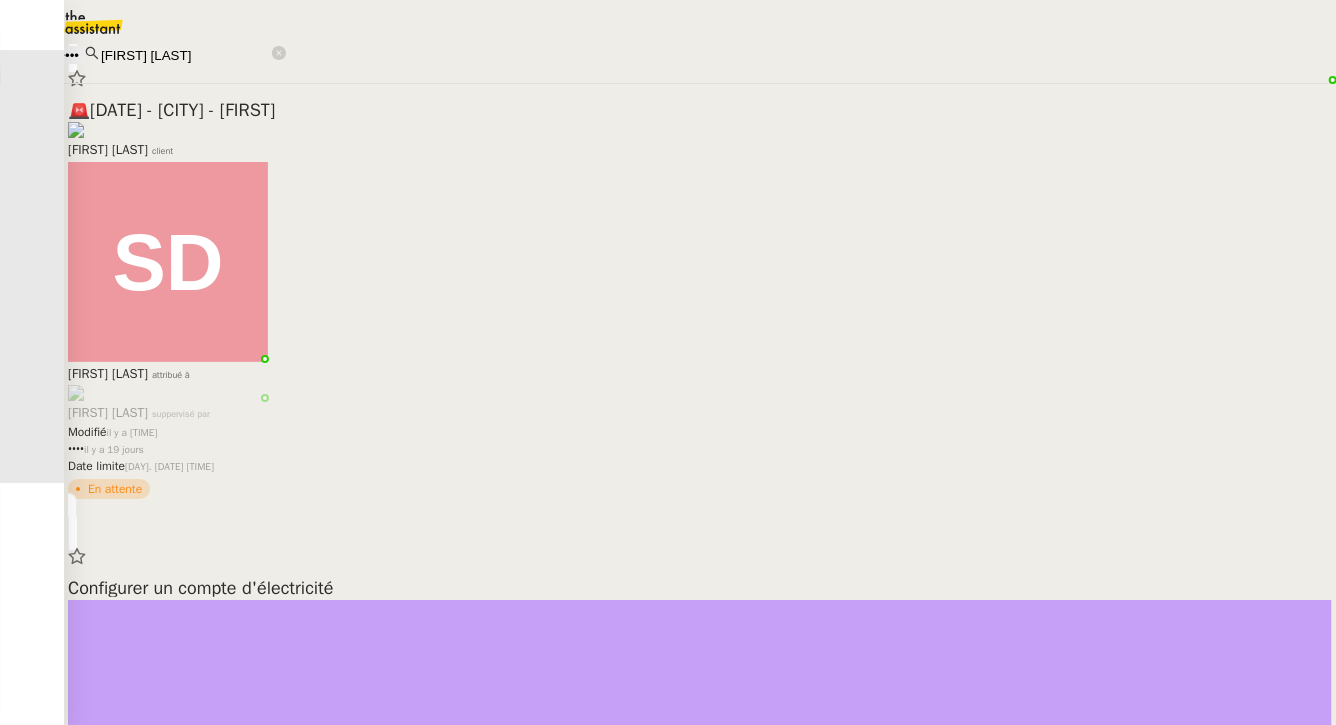 click on "••••••• •••••" at bounding box center [49, 55] 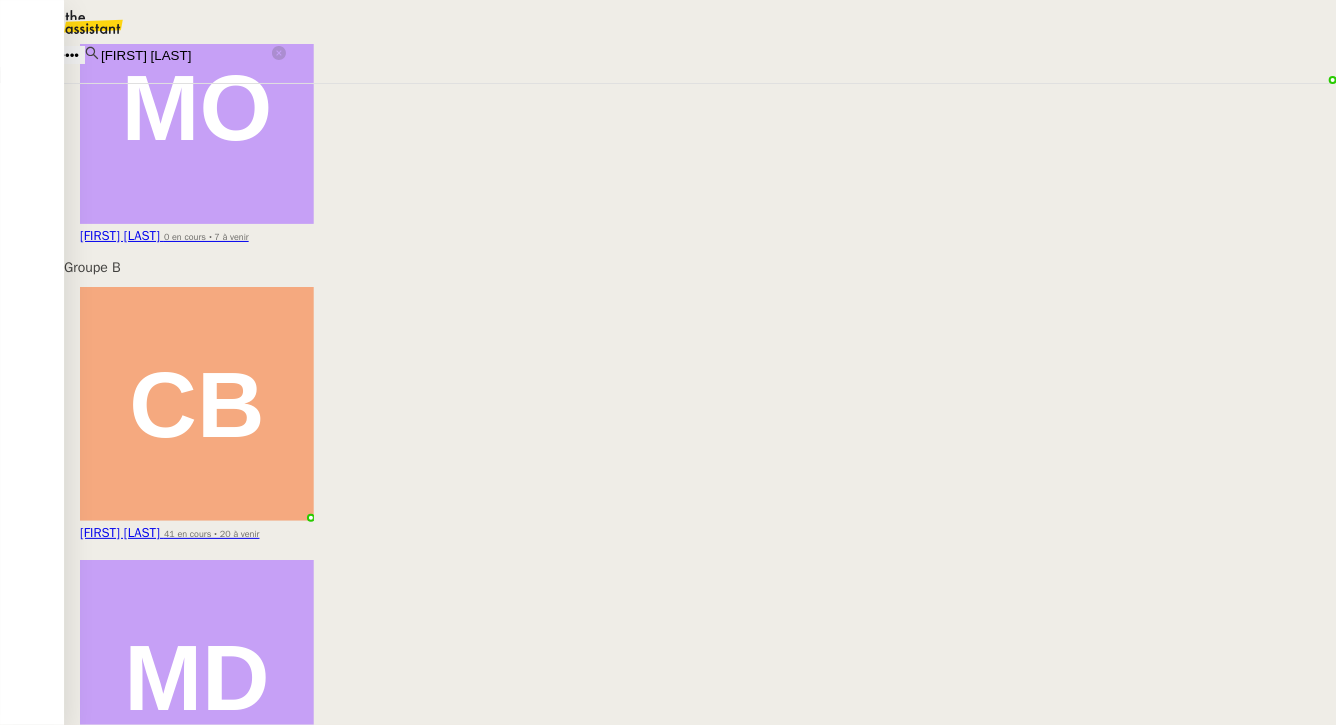 scroll, scrollTop: 782, scrollLeft: 0, axis: vertical 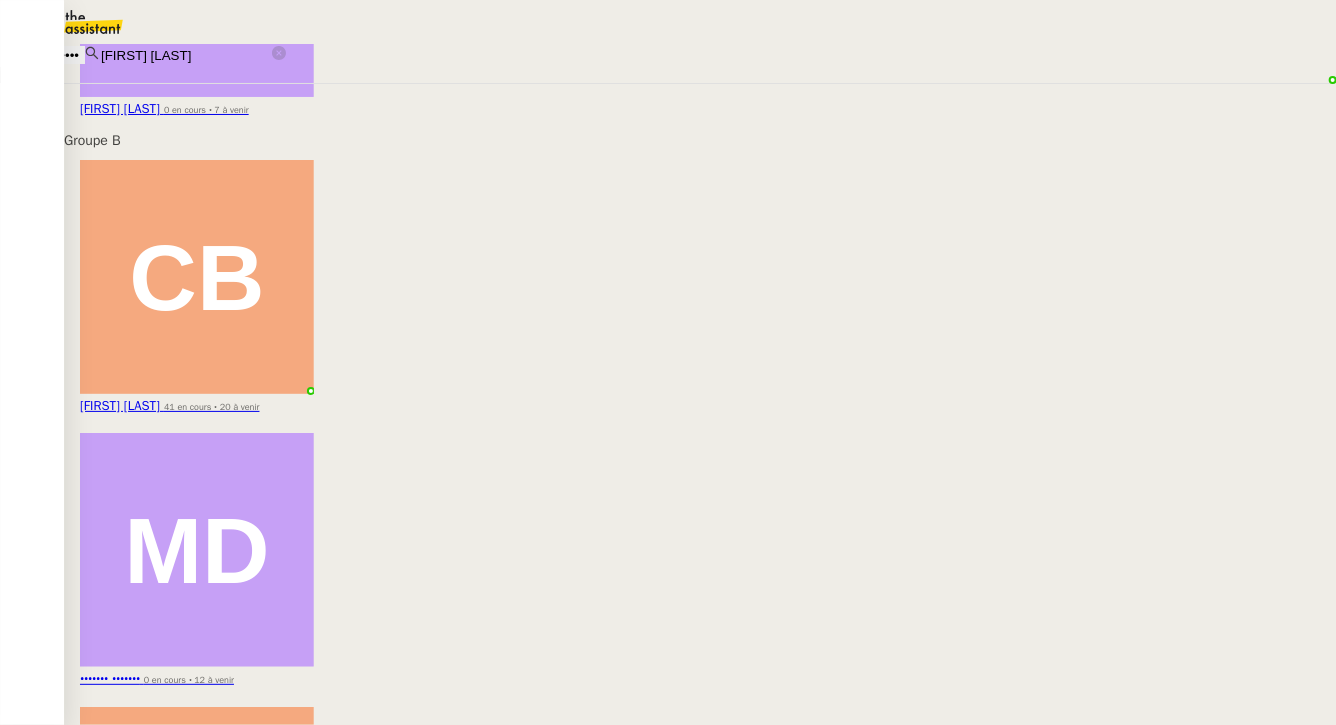 click on "1 en cours • 0 à venir" at bounding box center [166, 4186] 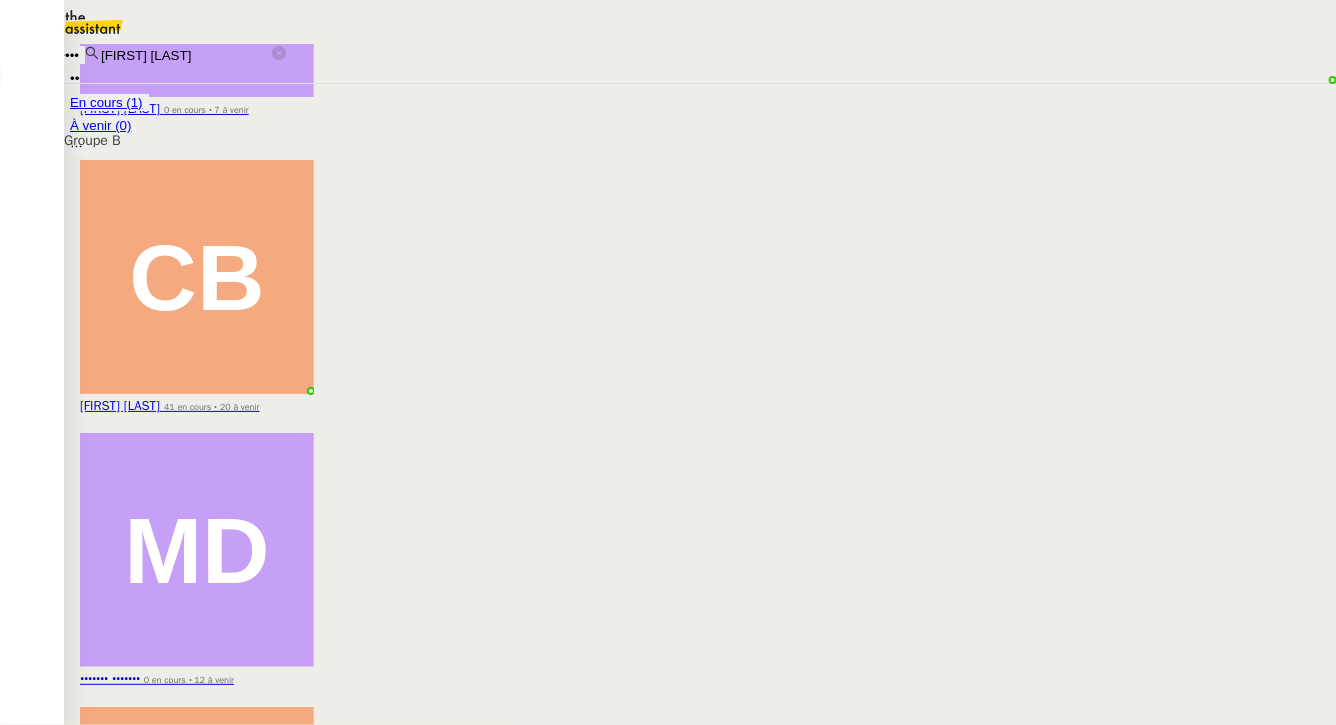 click on "[FIRST] [LAST]" at bounding box center [120, 5004] 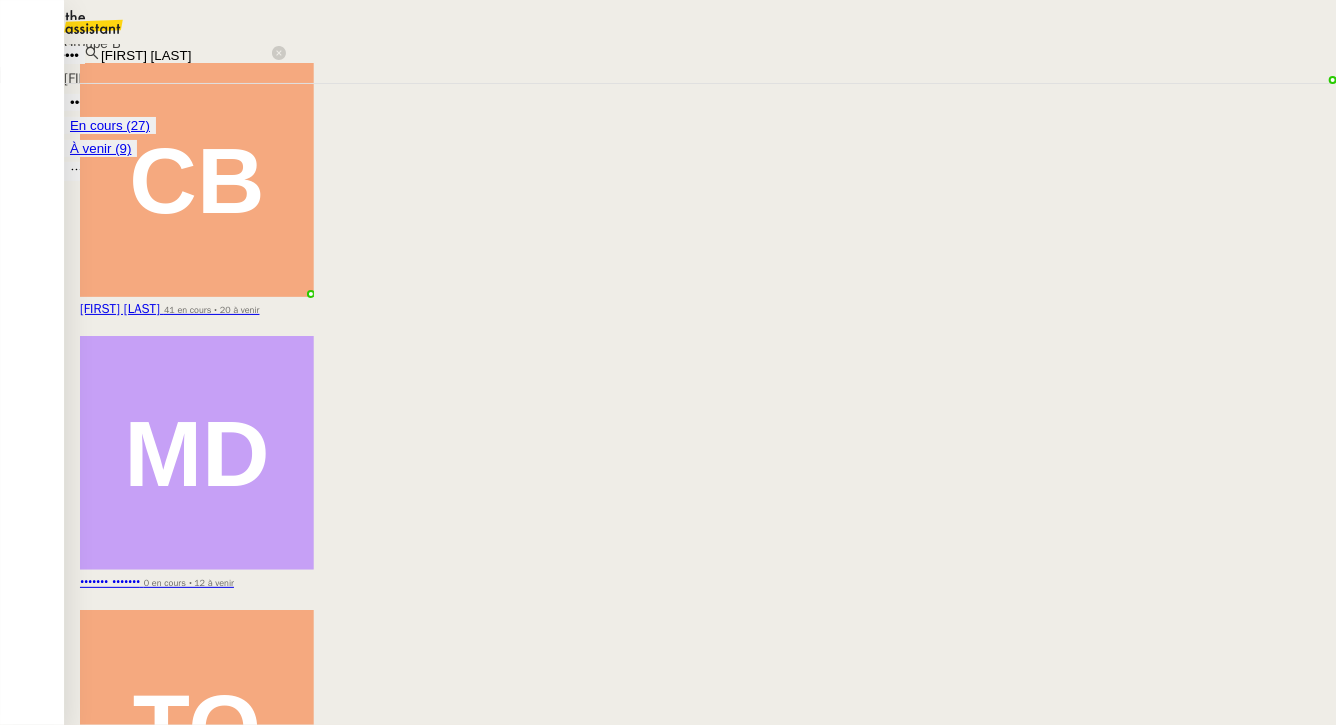 scroll, scrollTop: 911, scrollLeft: 0, axis: vertical 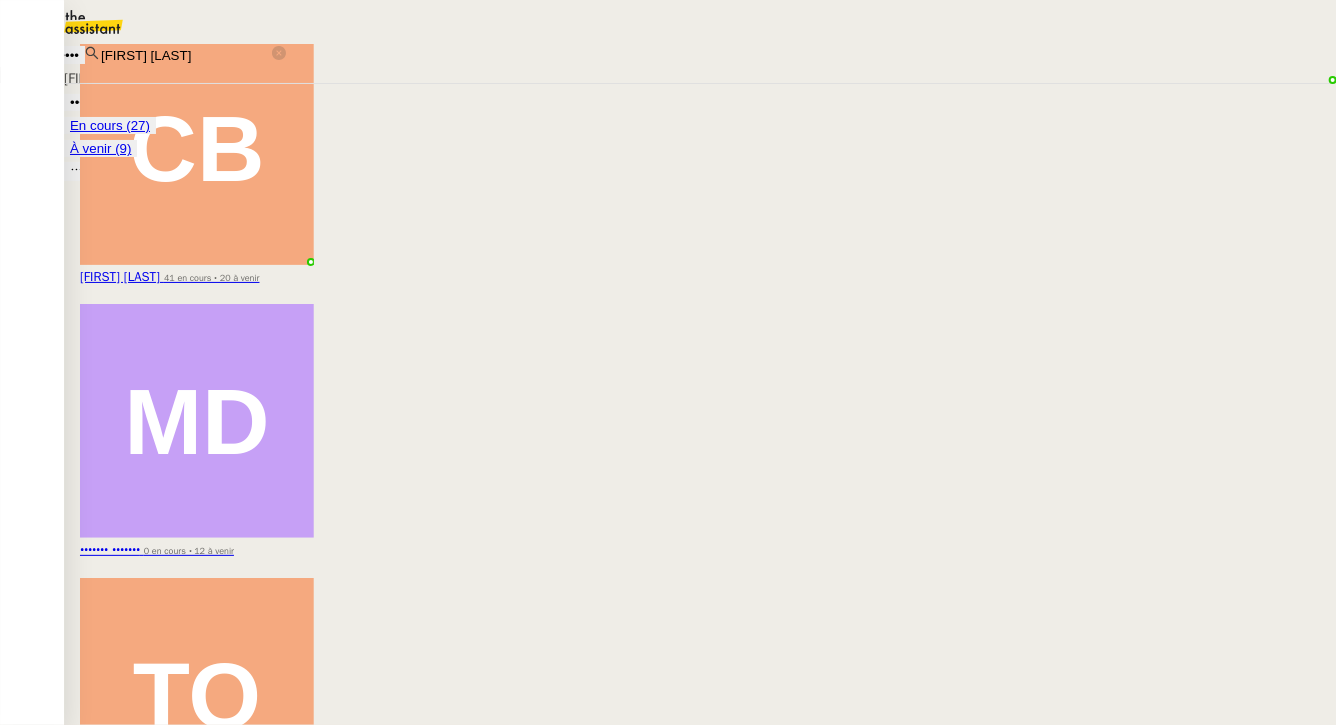 click on "[FIRST] [LAST] 2 en cours • 0 à venir" at bounding box center [197, 5240] 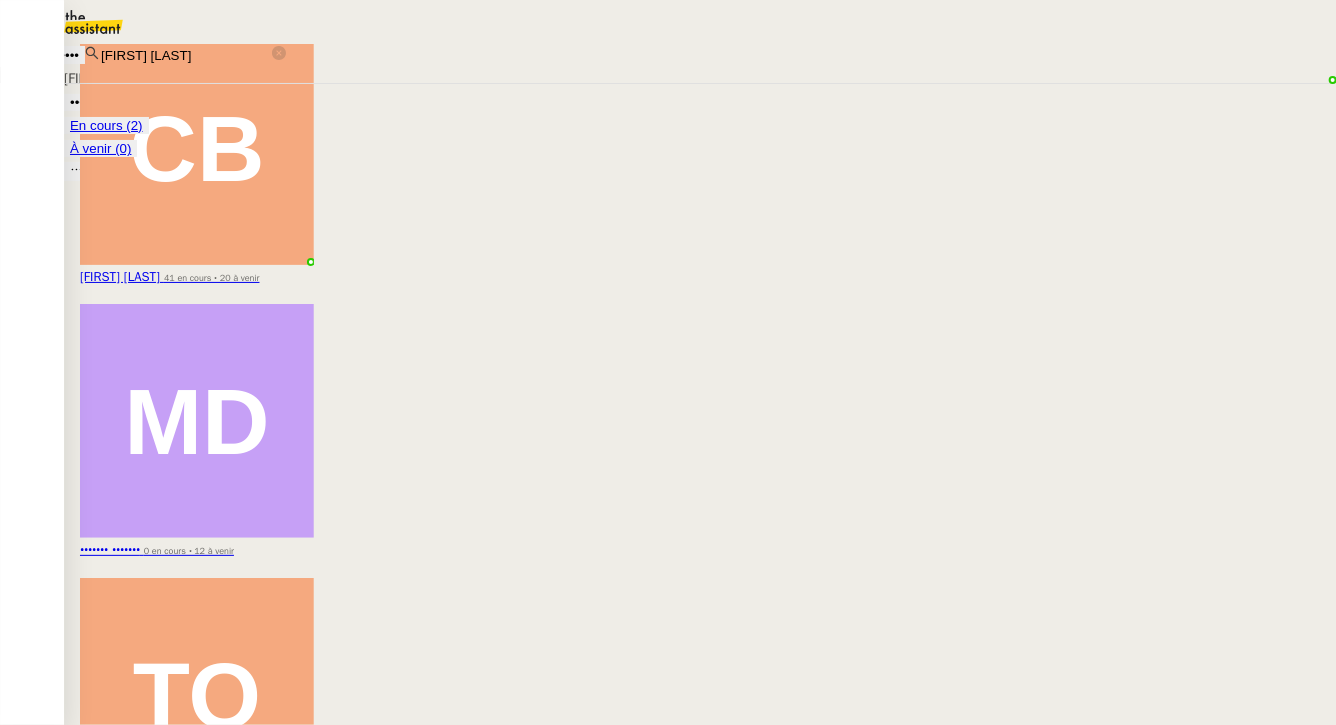 click on "5 en cours • 4 à venir" at bounding box center [206, 5305] 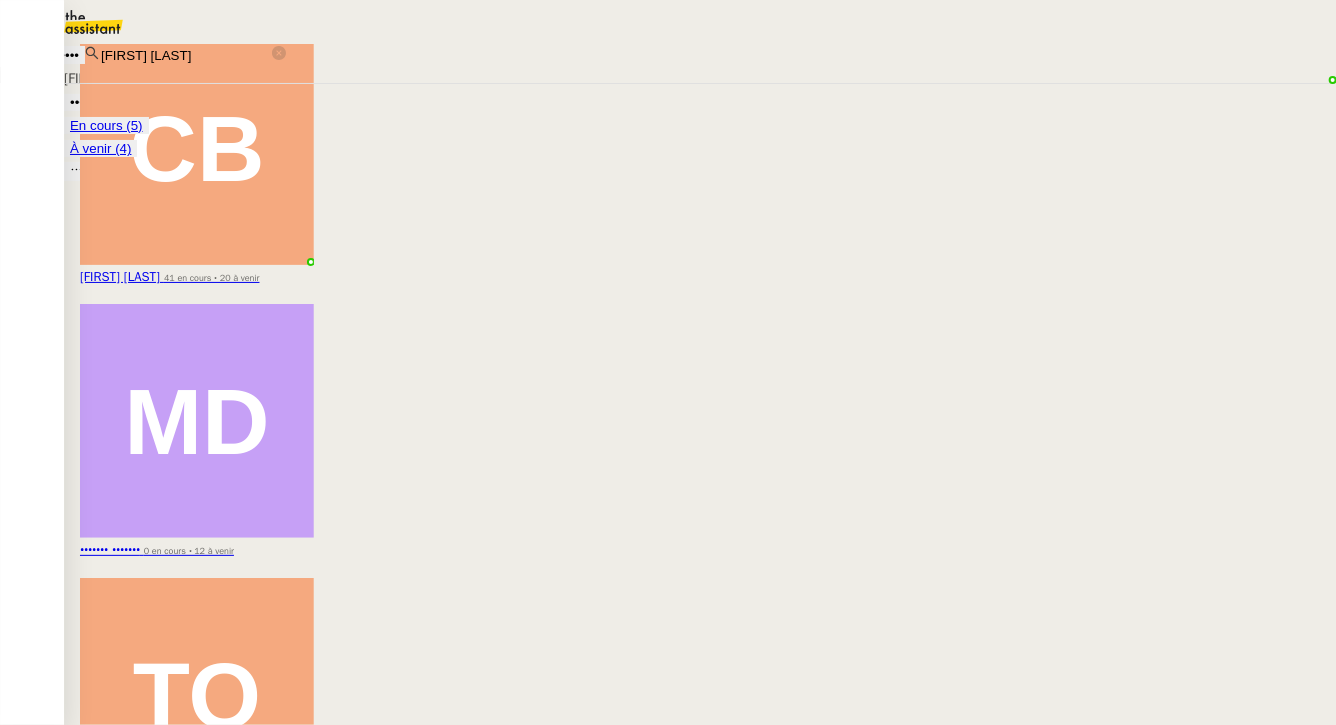 click on "Modif procédures suite appel AM" at bounding box center (700, 250) 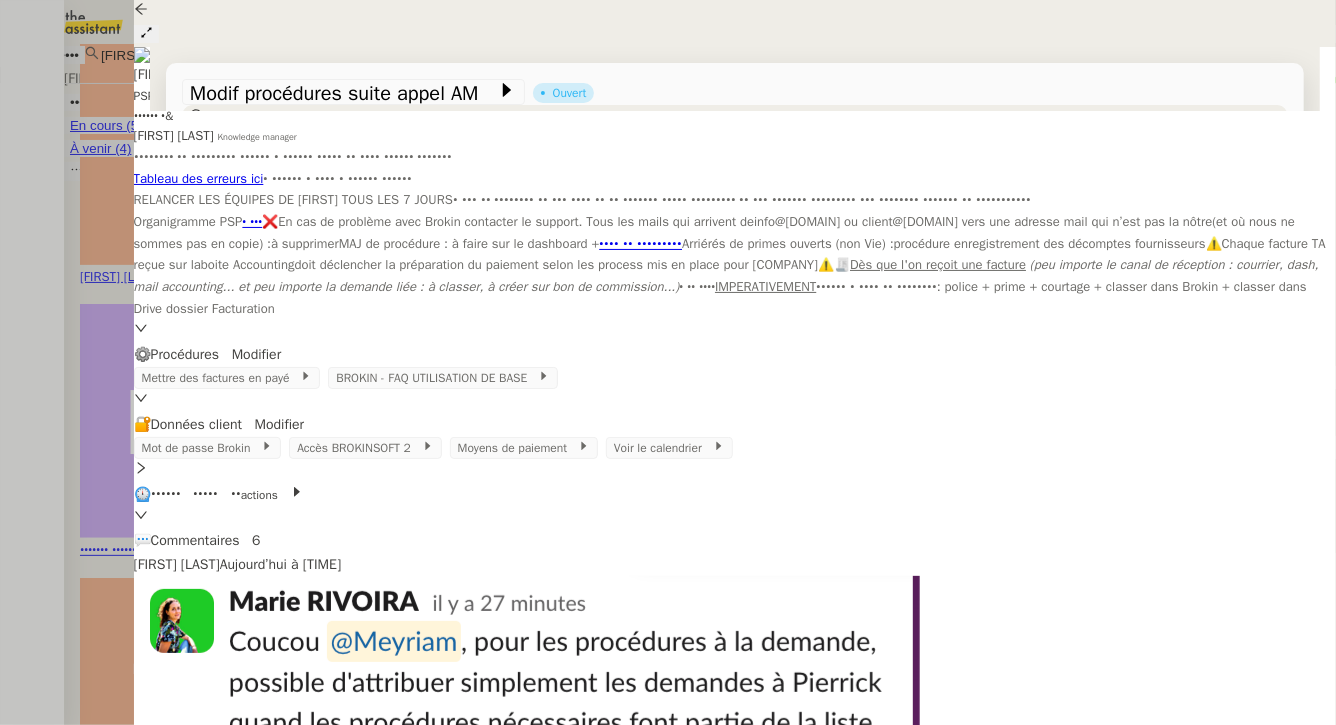 click at bounding box center [668, 362] 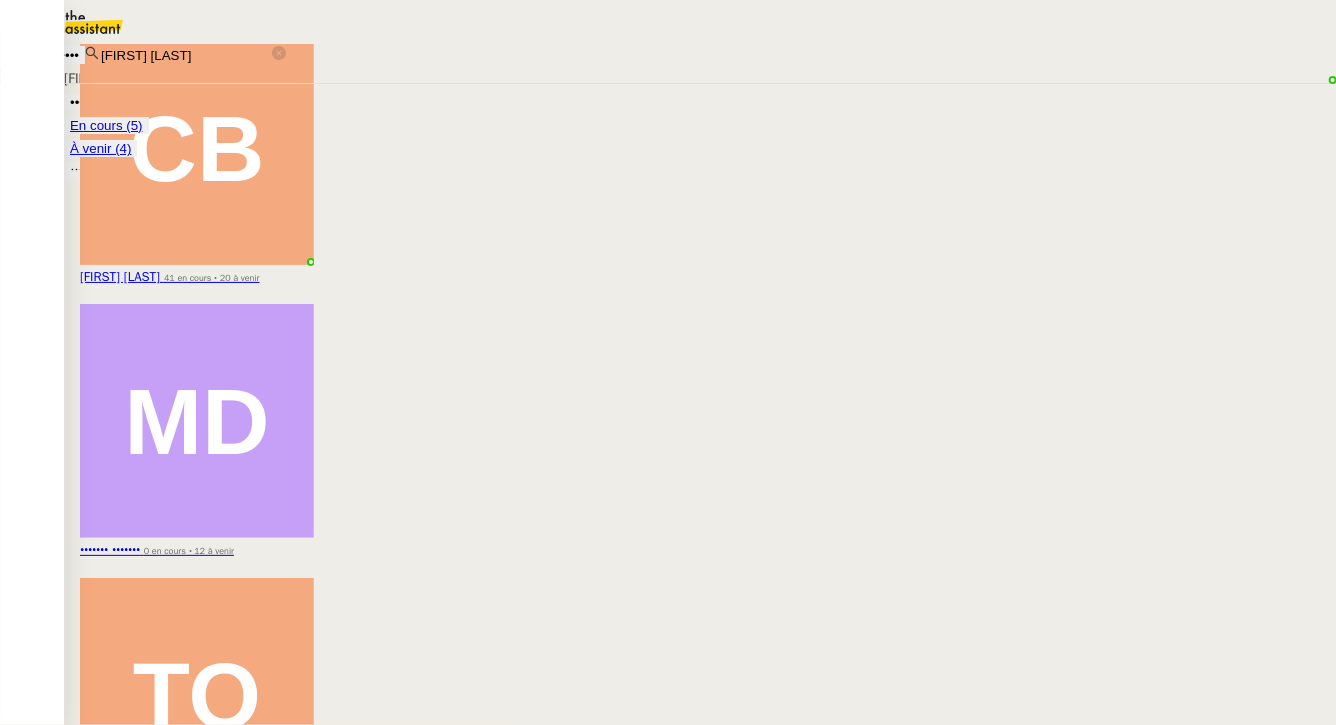scroll, scrollTop: 0, scrollLeft: 0, axis: both 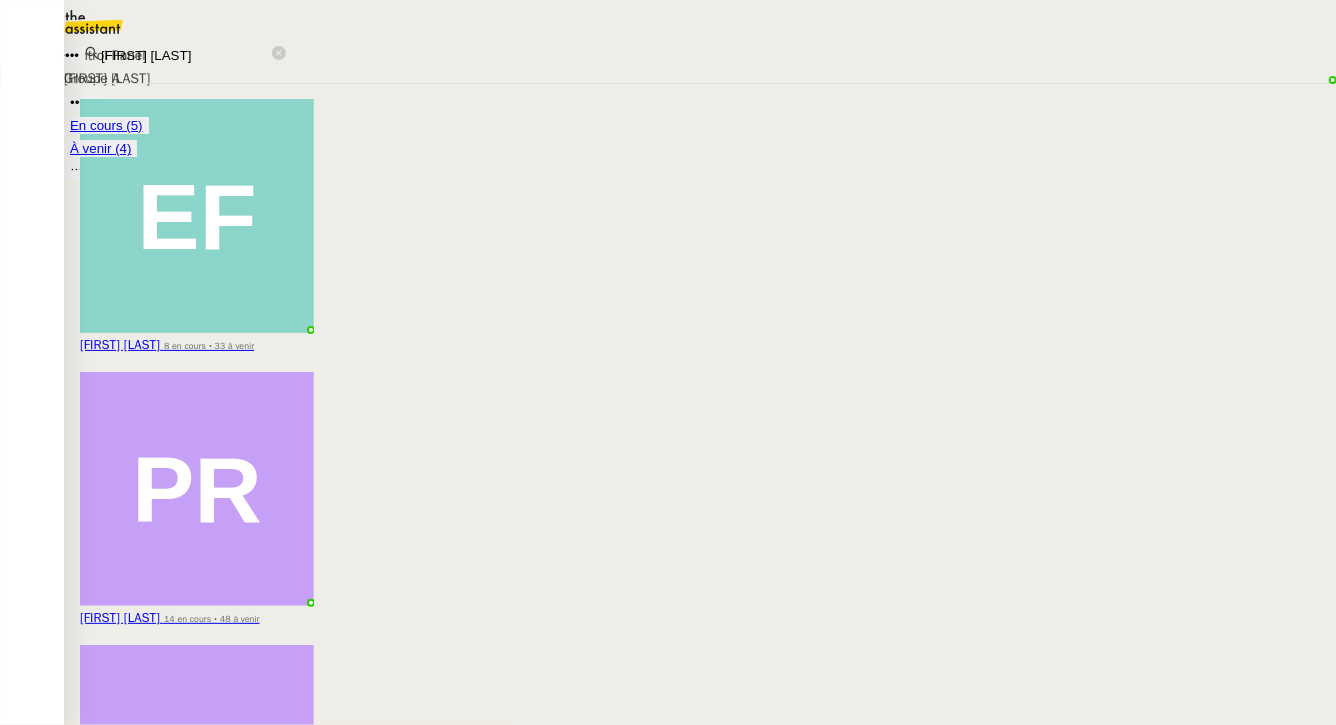 click on "41 en cours • 20 à venir" at bounding box center (212, 1189) 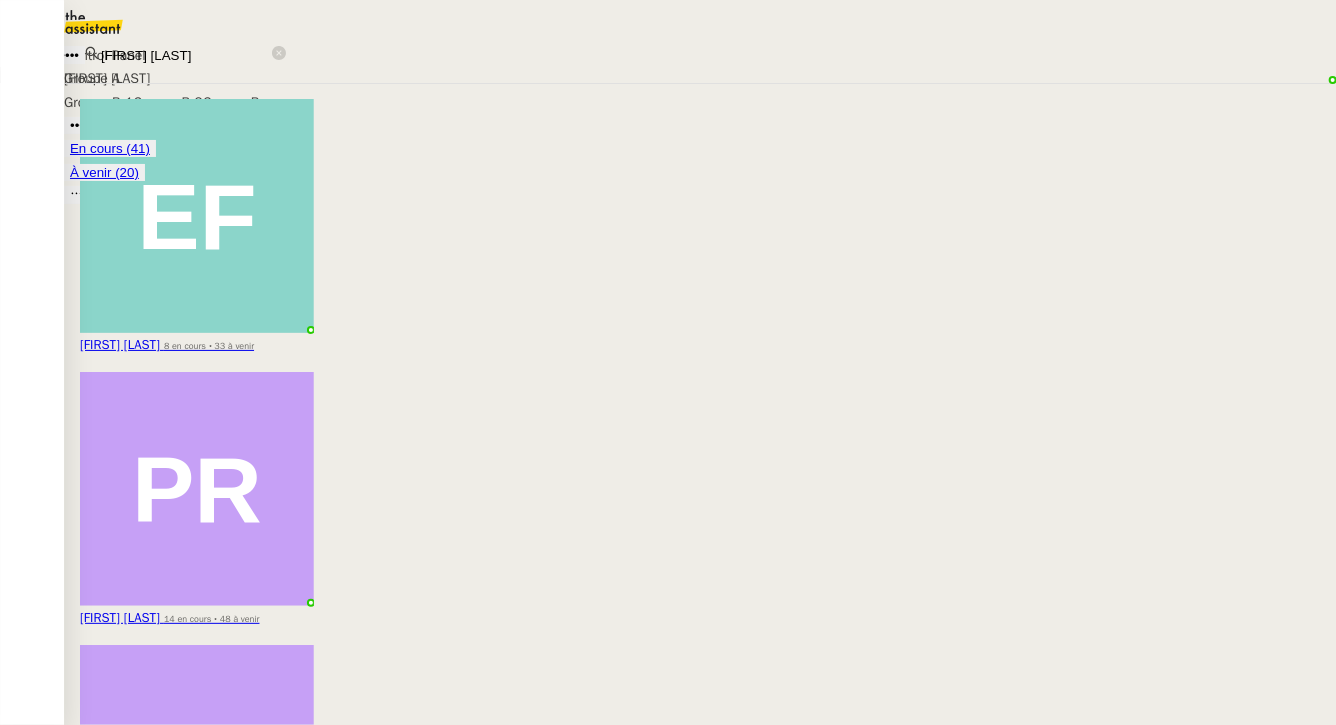 scroll, scrollTop: 1124, scrollLeft: 0, axis: vertical 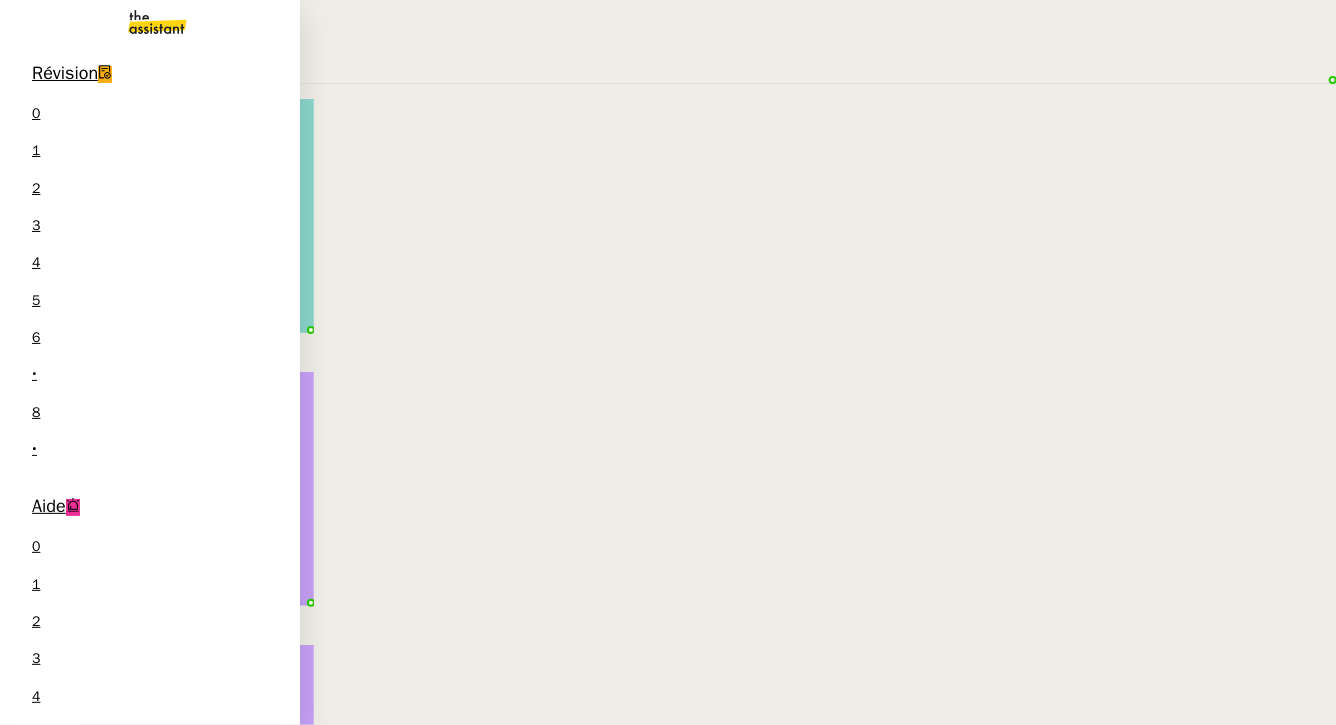 click on "Révision  0   1   2   3   4   5   6   7   8   9" at bounding box center (150, 266) 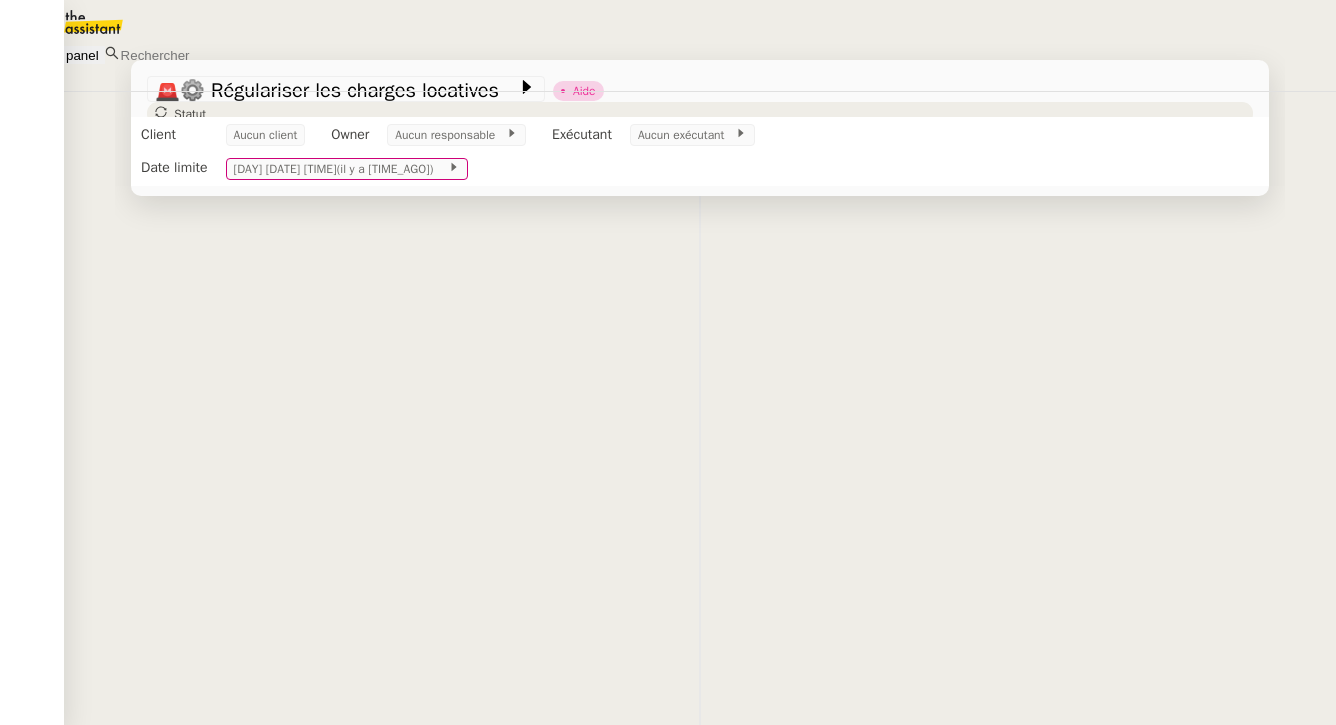 scroll, scrollTop: 0, scrollLeft: 0, axis: both 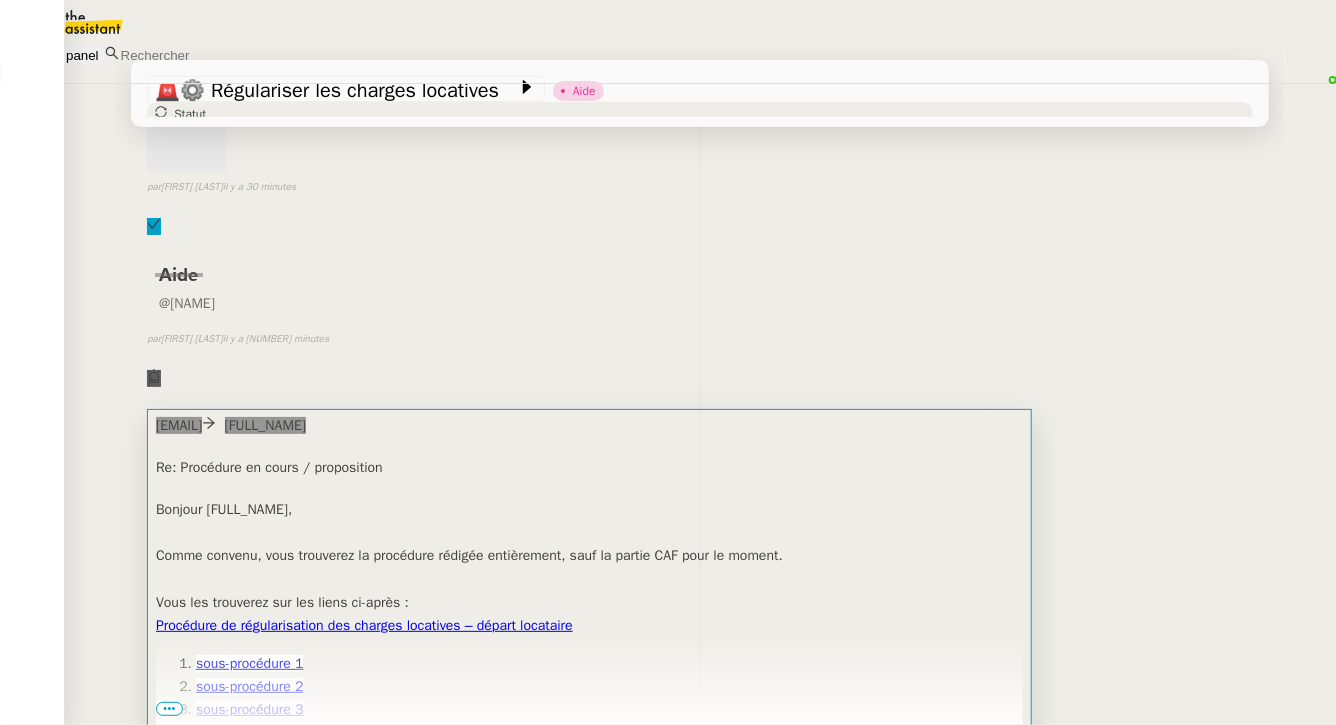 click on "•••" at bounding box center (169, 709) 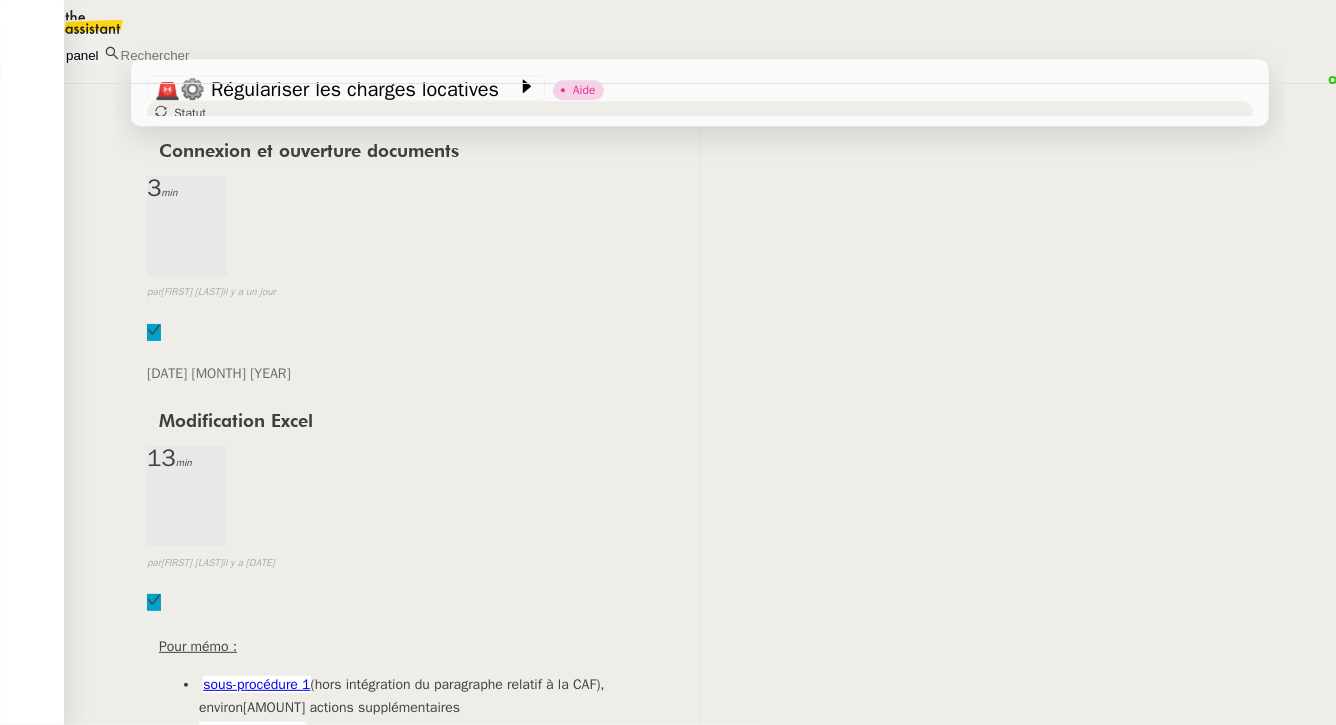 scroll, scrollTop: 2555, scrollLeft: 0, axis: vertical 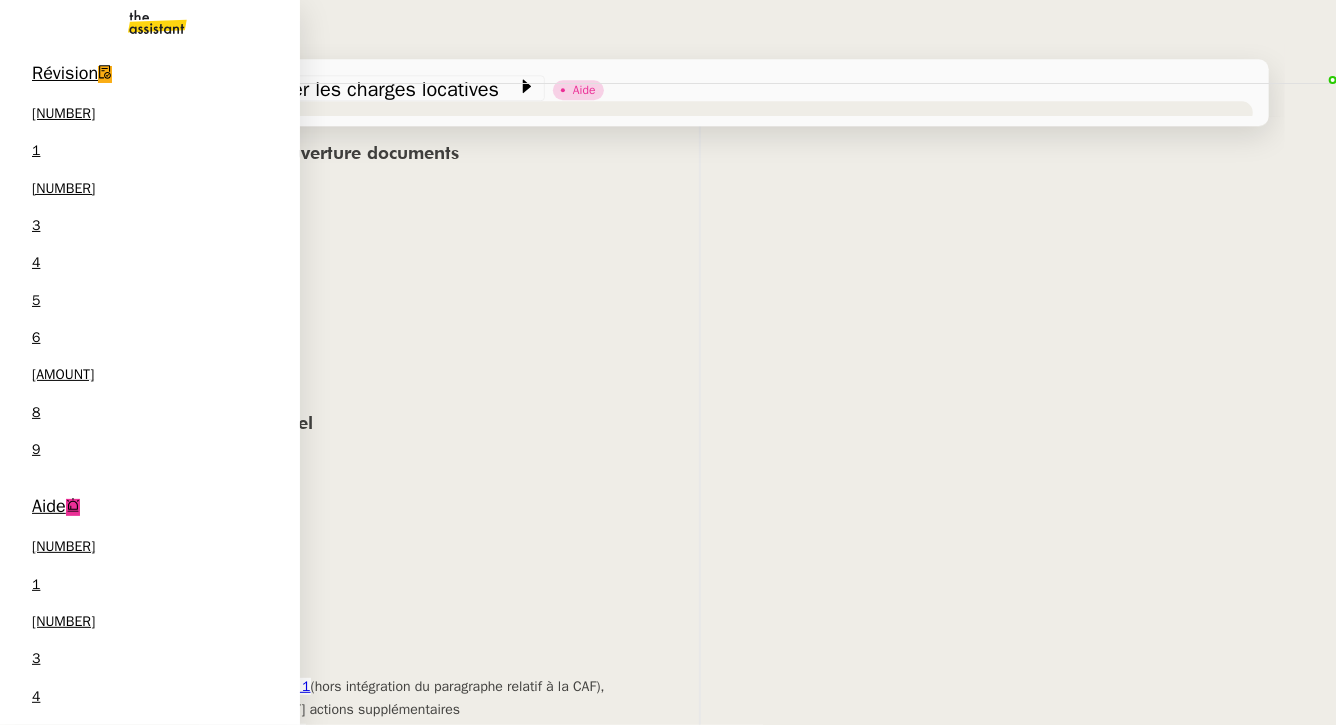 click on "[NUMBER] demandes en cours" at bounding box center (142, 1248) 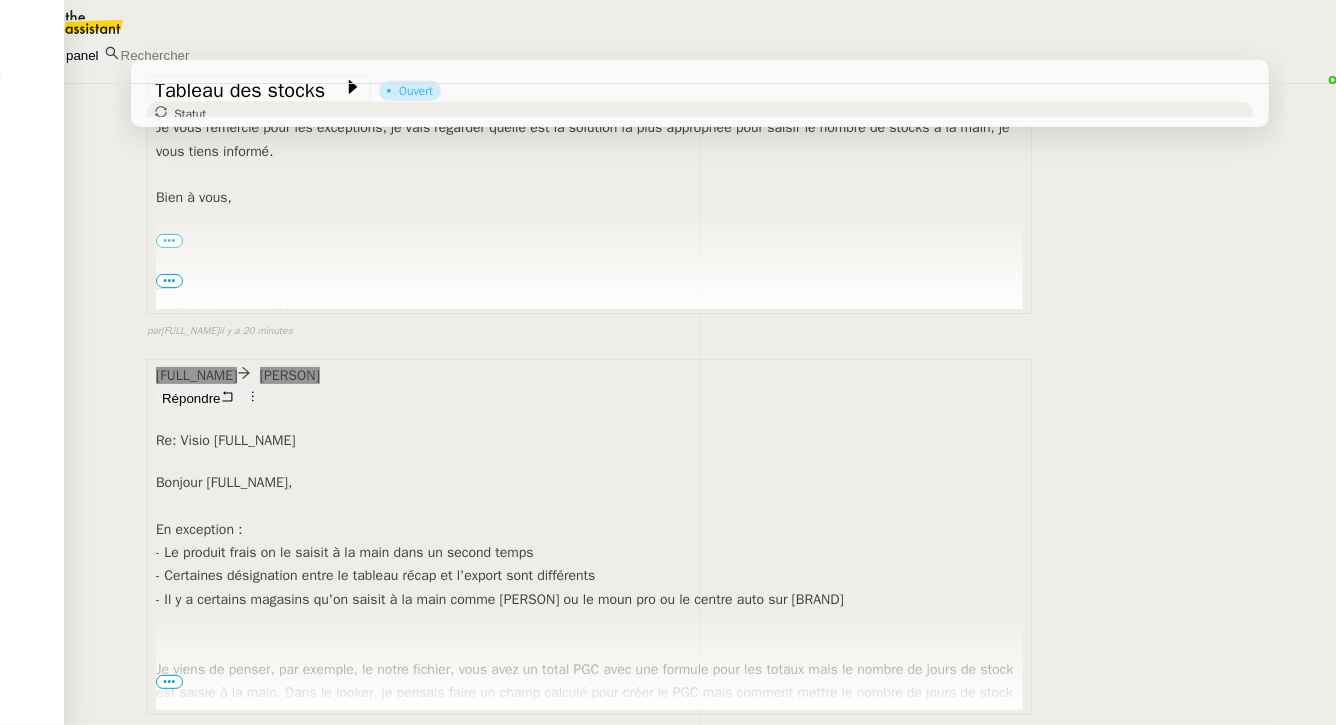 scroll, scrollTop: 0, scrollLeft: 0, axis: both 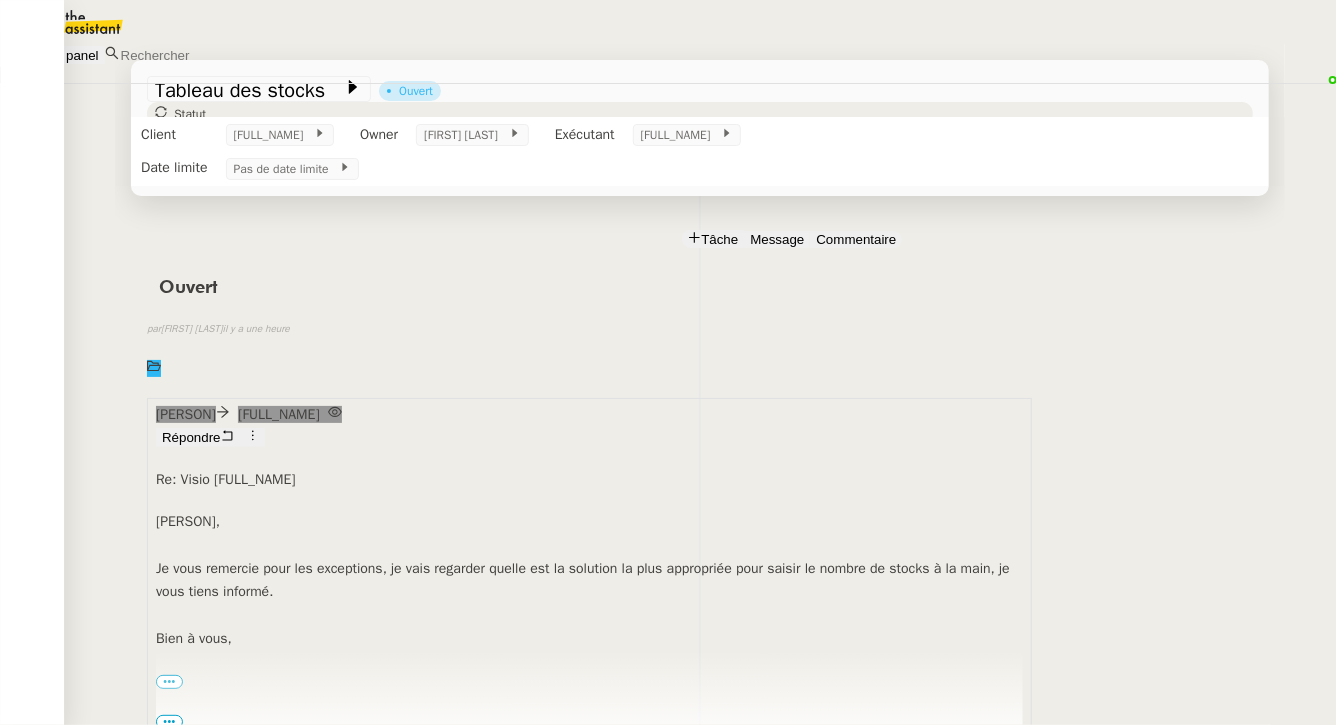 click on "Commentaire" at bounding box center [856, 239] 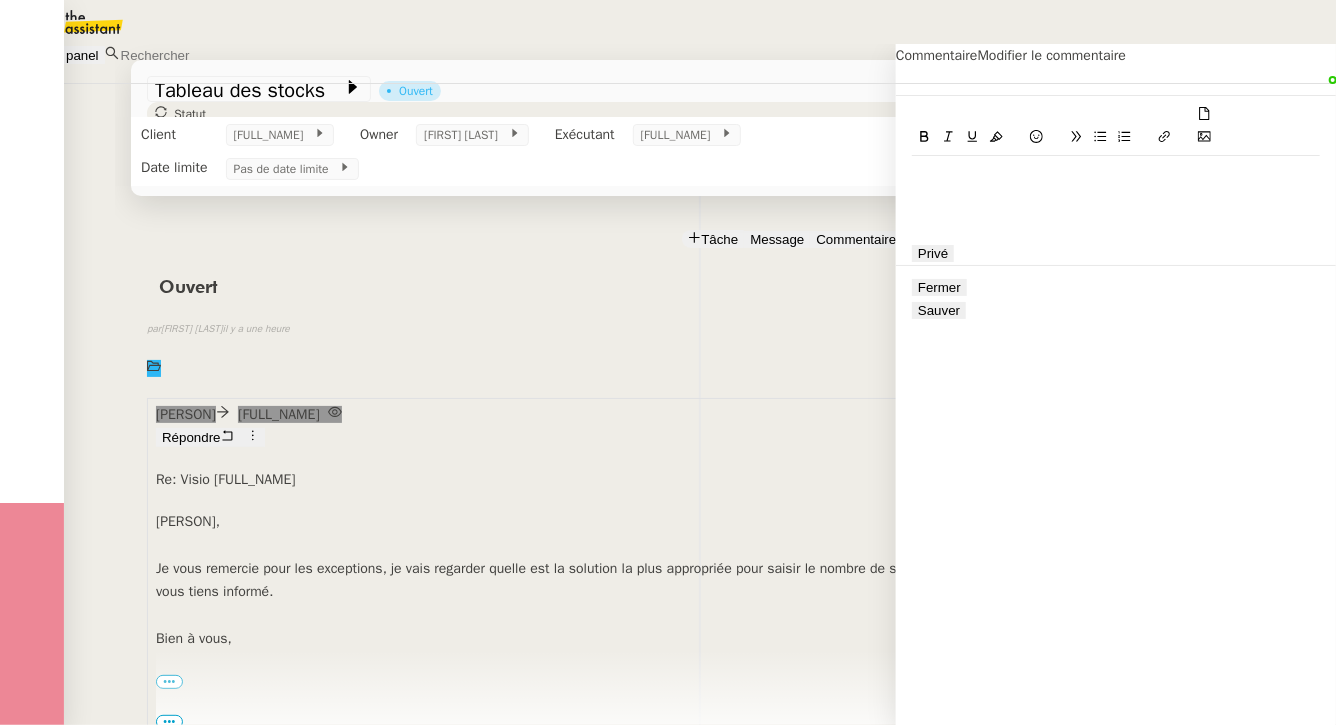 type 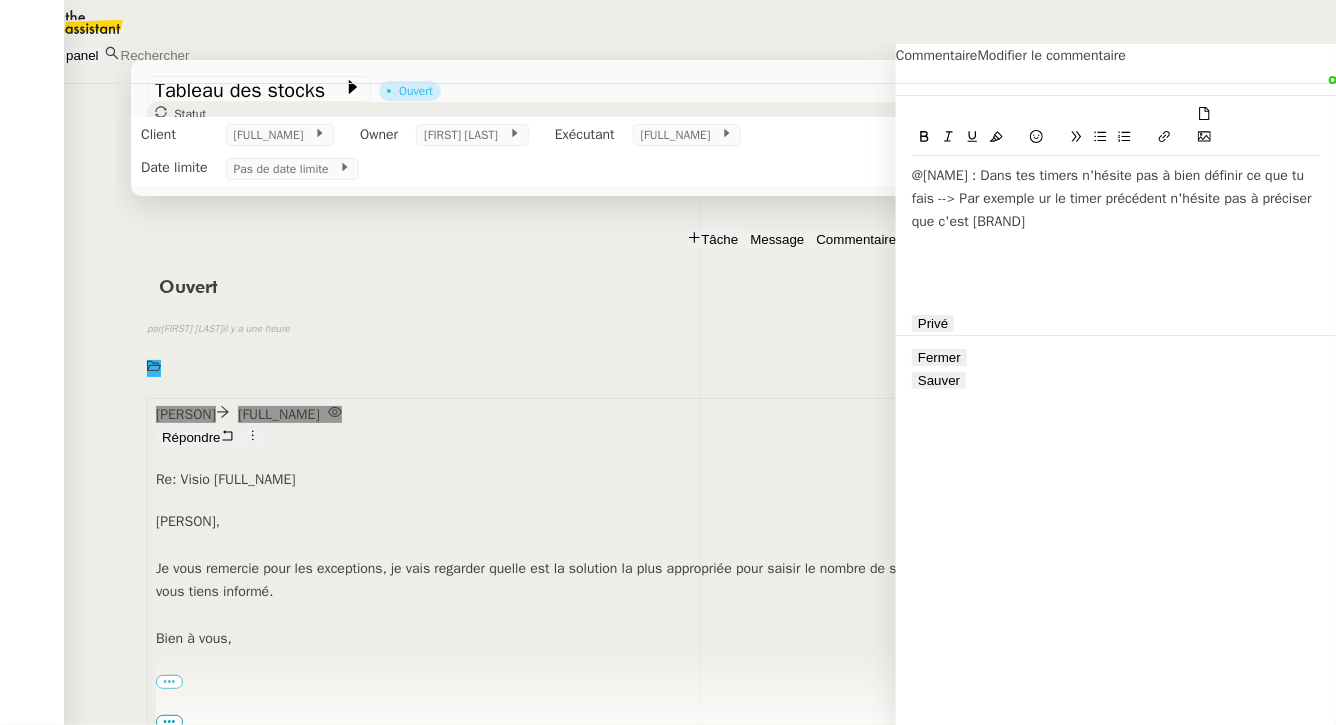 click on "••••••" at bounding box center (939, 380) 